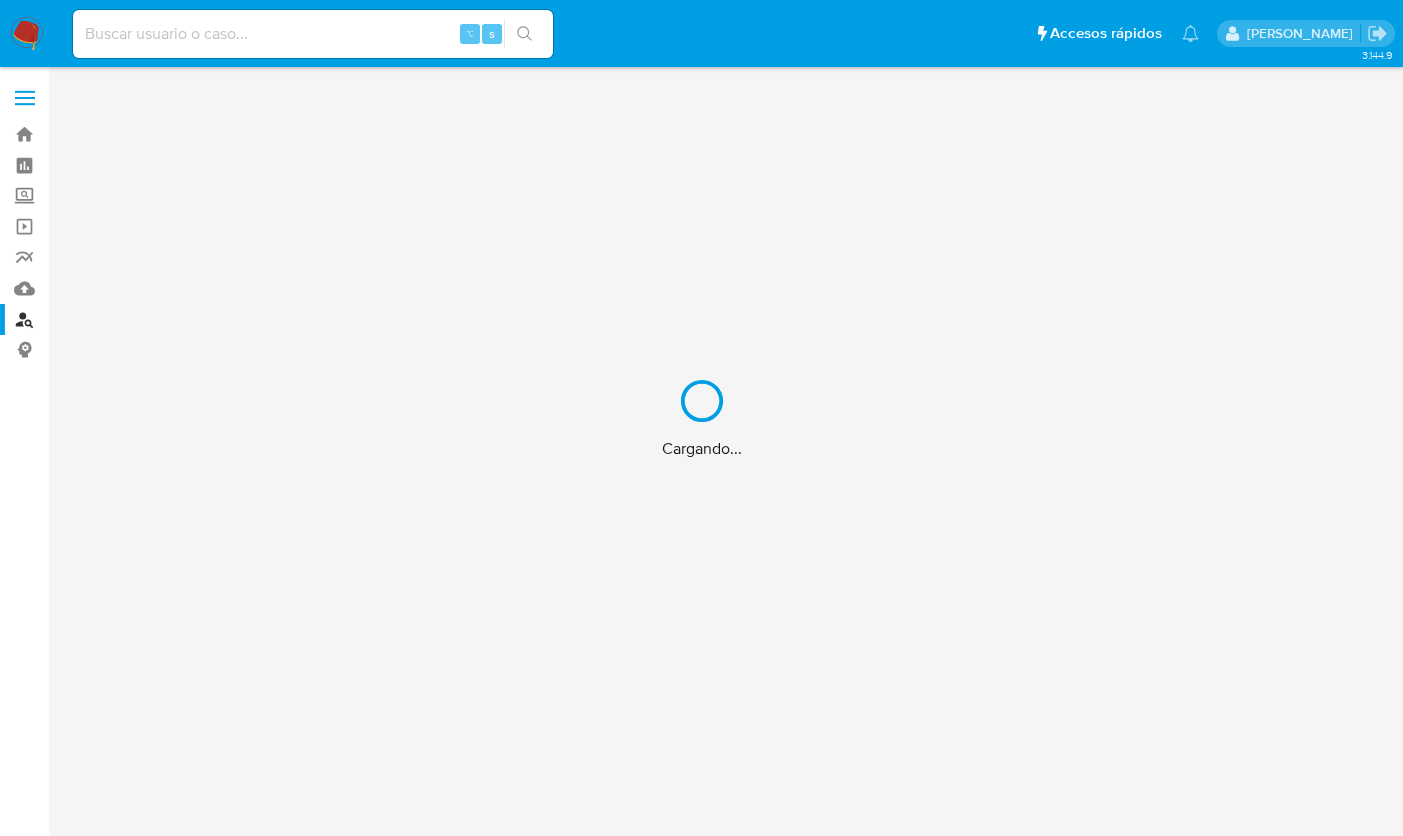 scroll, scrollTop: 0, scrollLeft: 0, axis: both 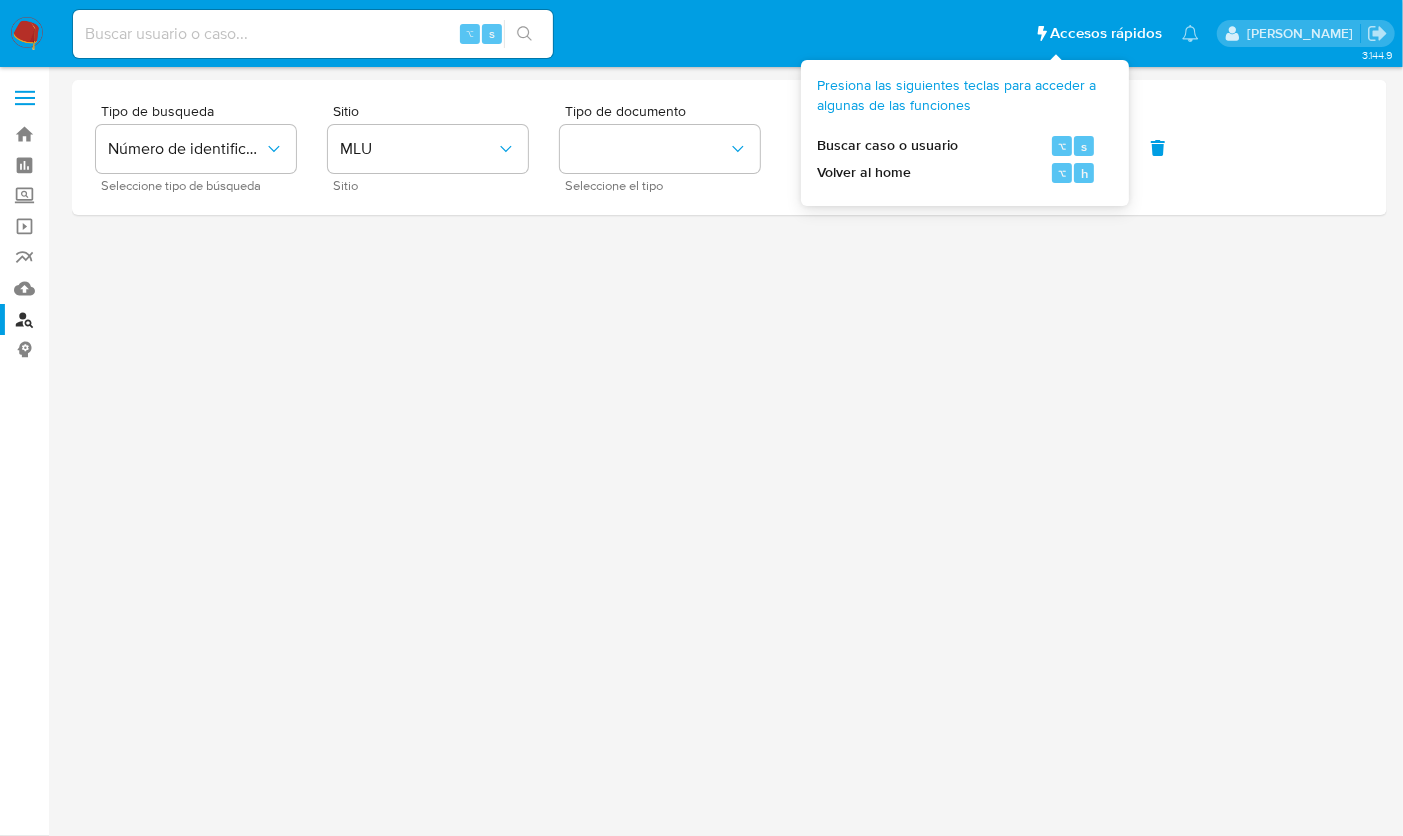 click on "Accesos rápidos   Presiona las siguientes teclas para acceder a algunas de las funciones Buscar caso o usuario ⌥ s Volver al home ⌥ h" at bounding box center [1098, 33] 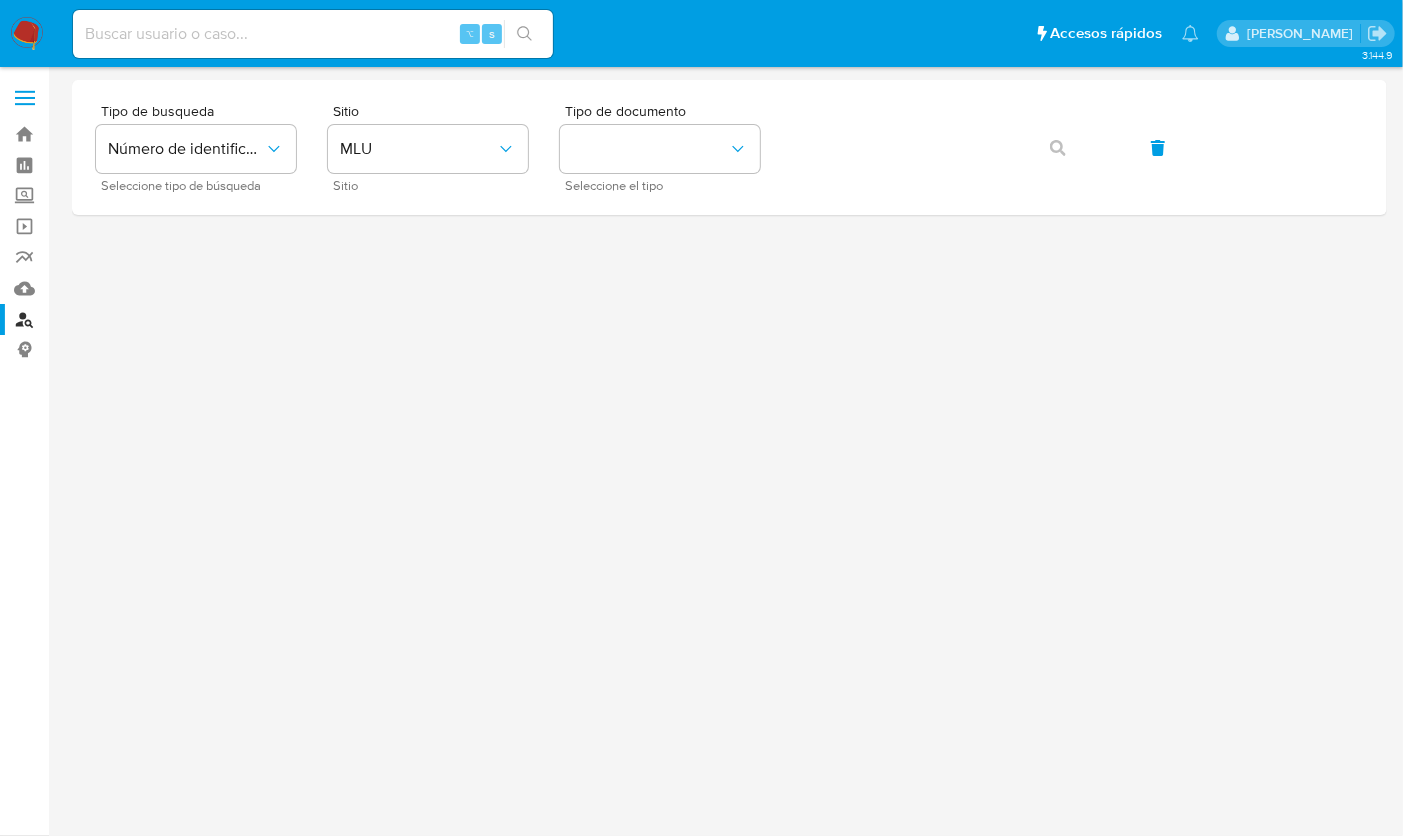 click at bounding box center [729, 451] 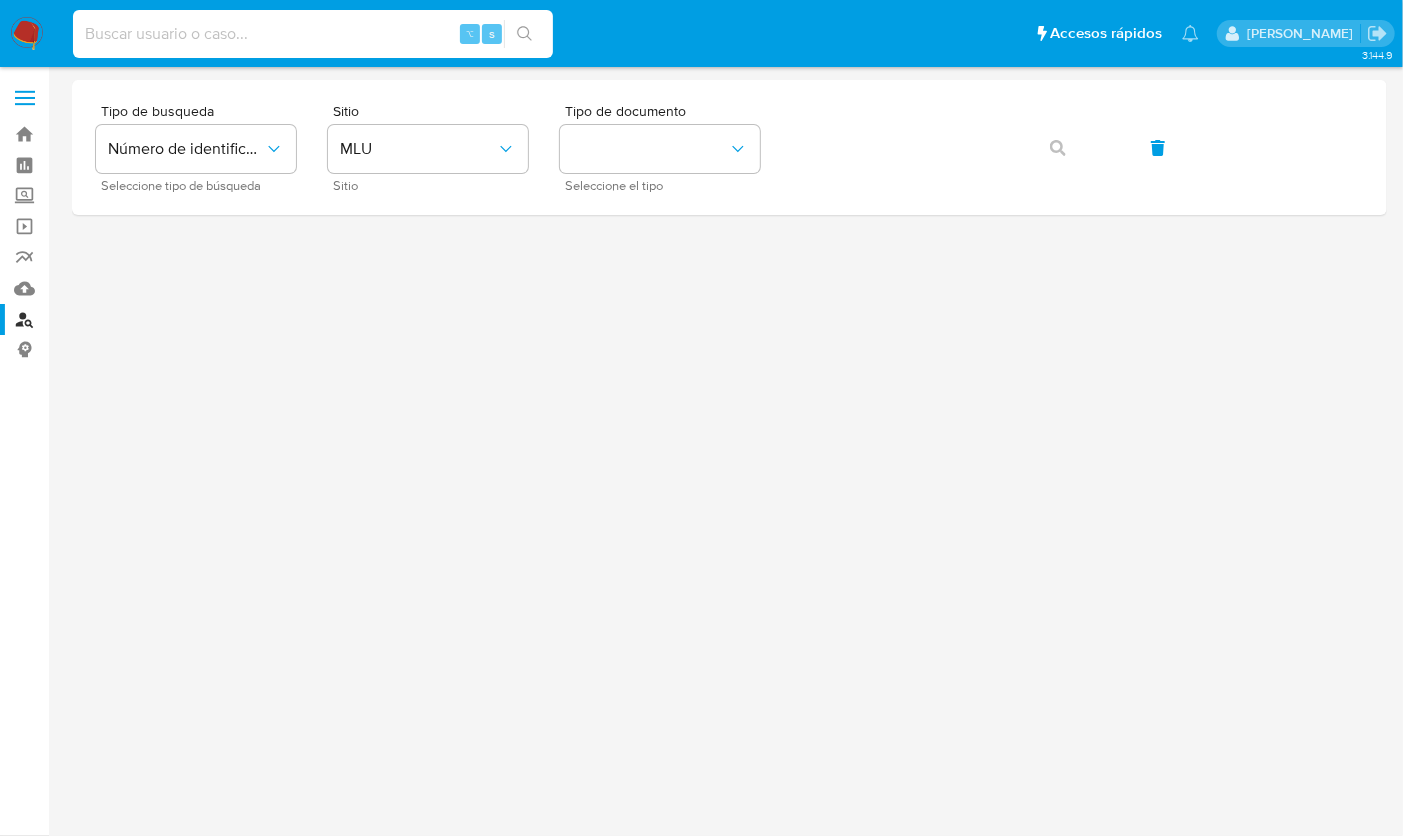click at bounding box center (729, 451) 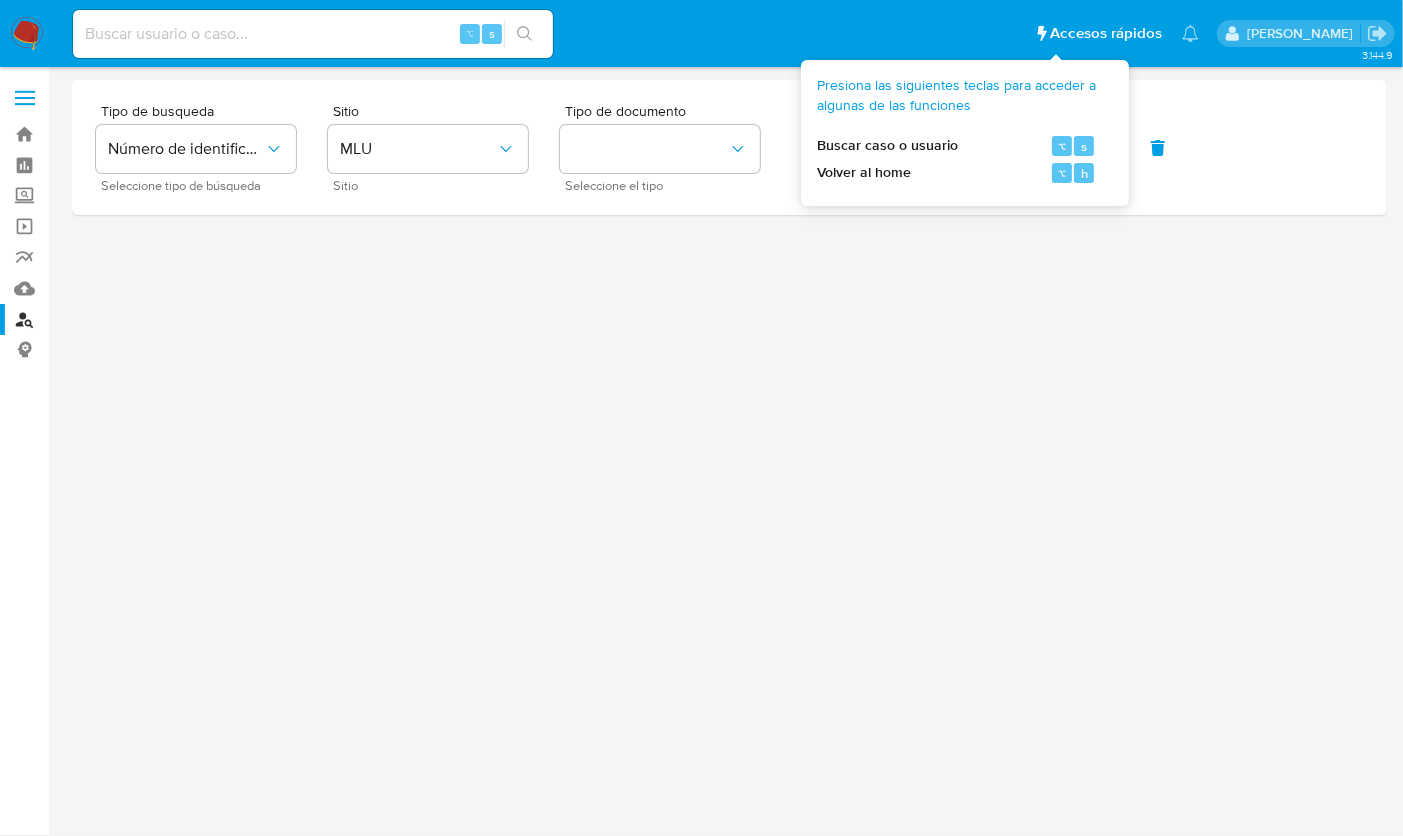 click on "Accesos rápidos" at bounding box center [1106, 33] 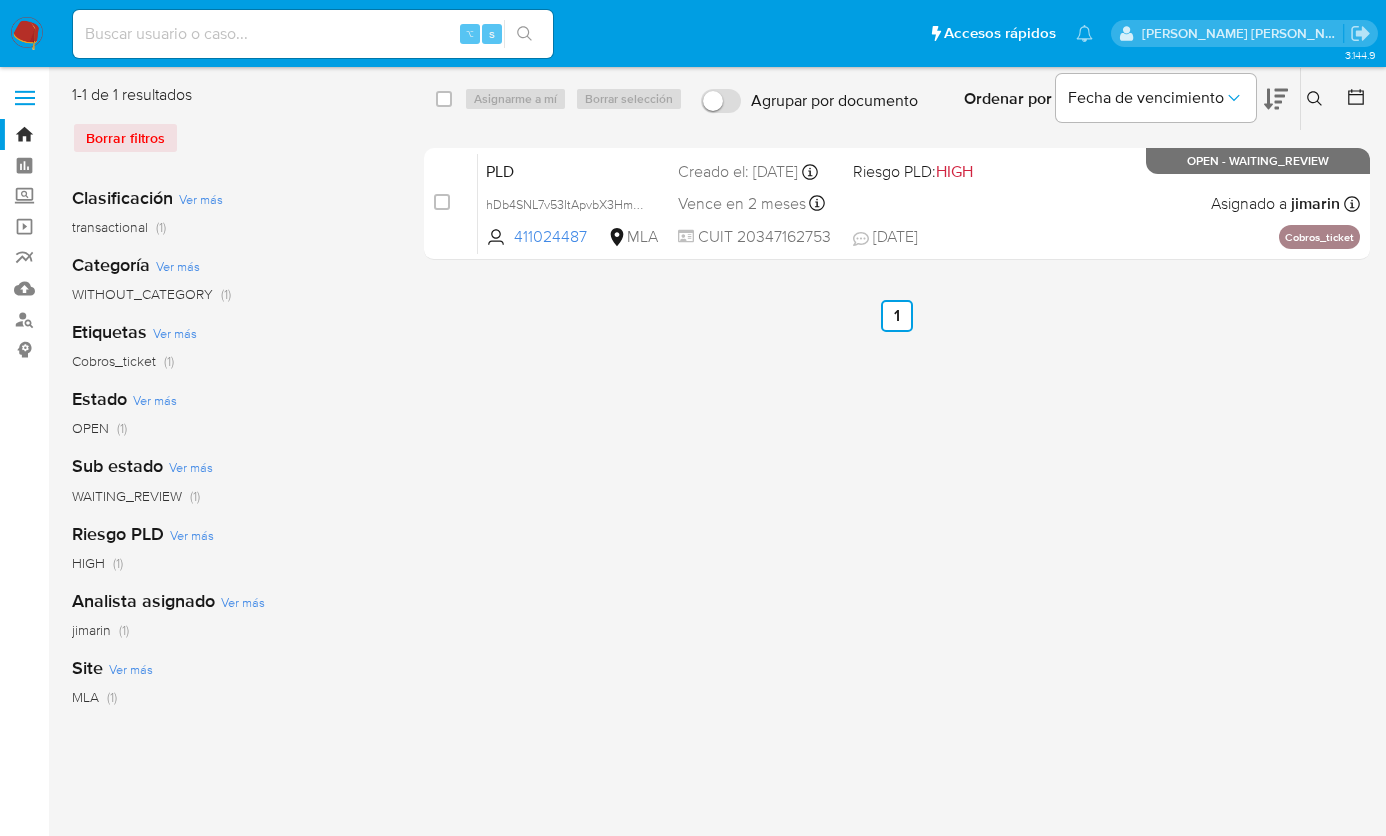 scroll, scrollTop: 0, scrollLeft: 0, axis: both 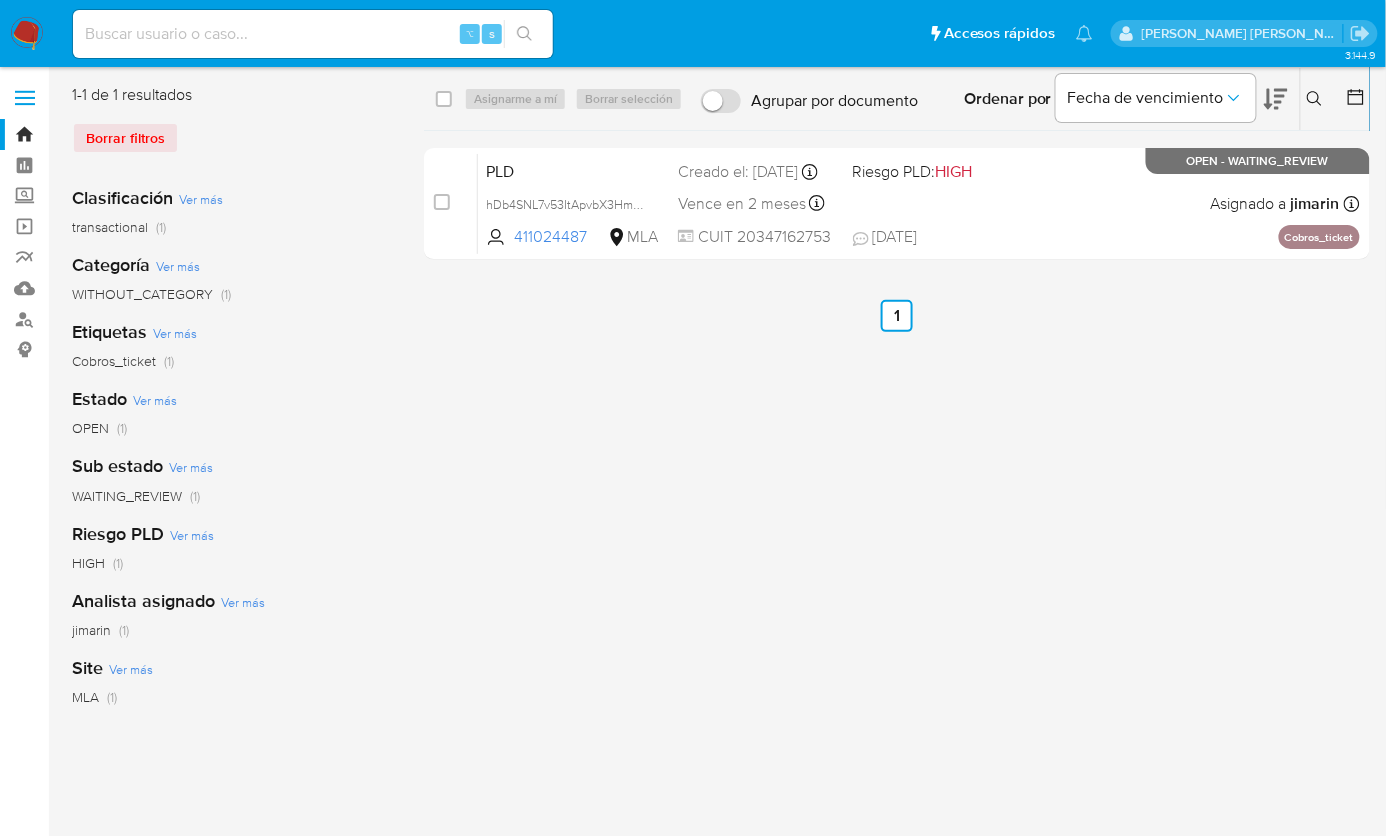 click at bounding box center [27, 34] 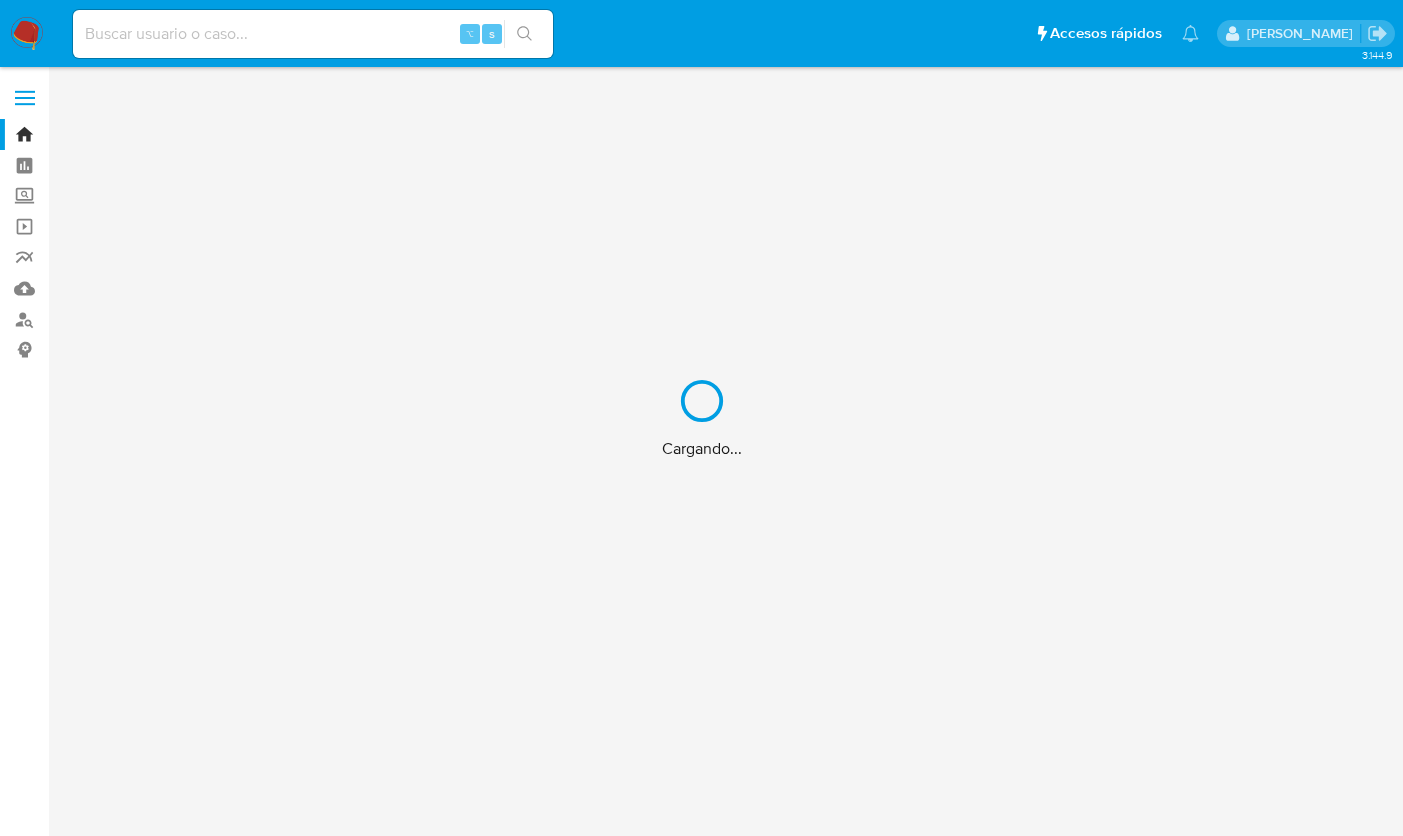 scroll, scrollTop: 0, scrollLeft: 0, axis: both 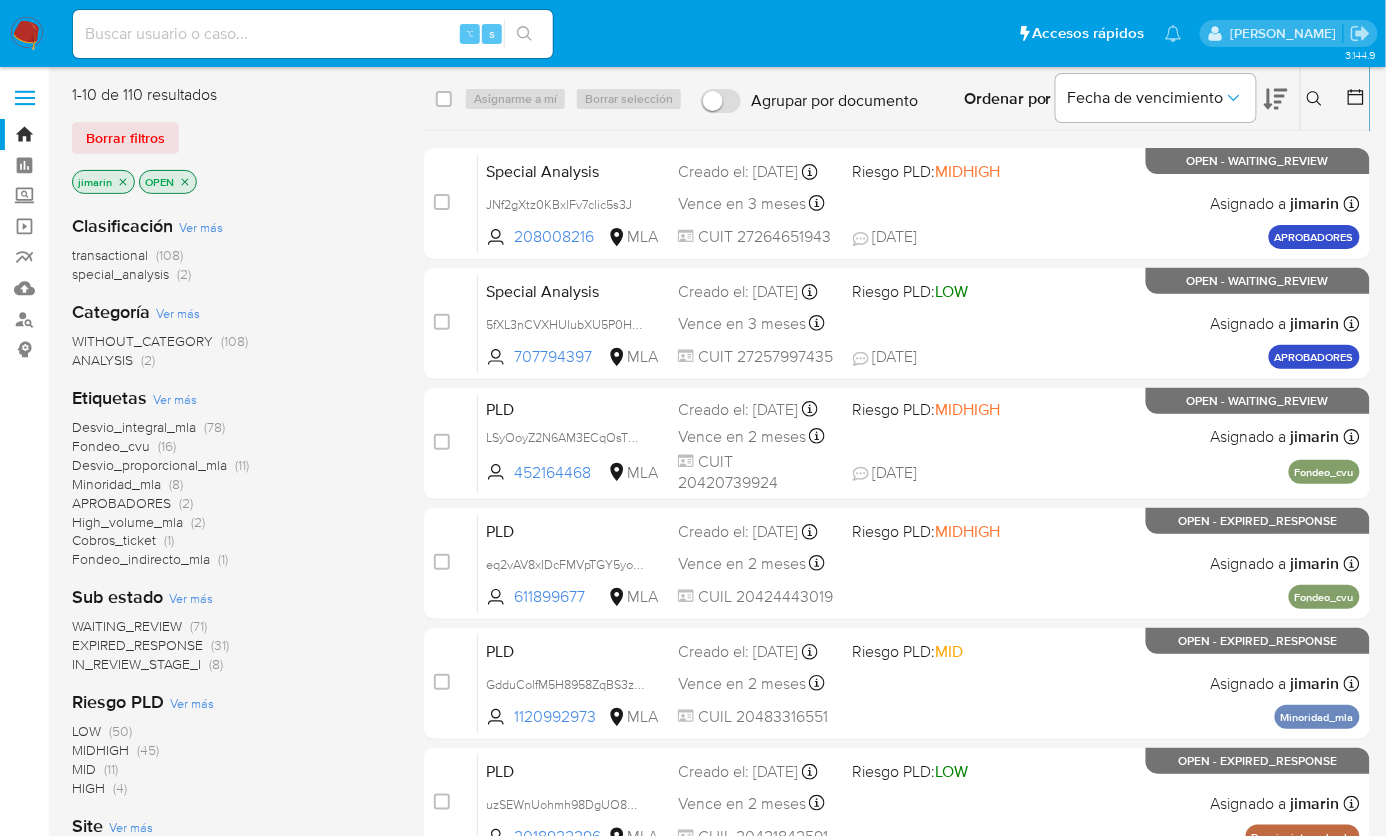 click at bounding box center [1317, 99] 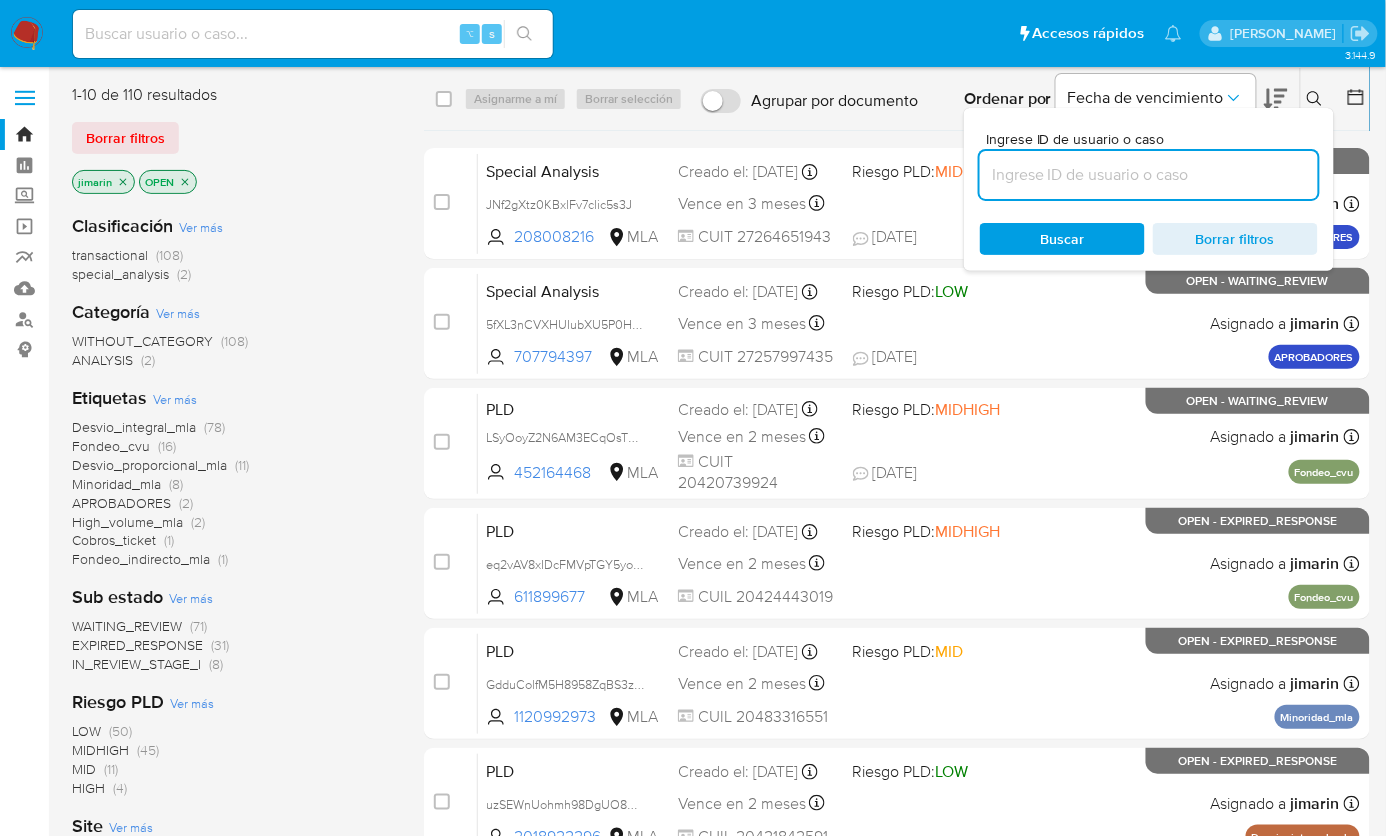 click at bounding box center [1149, 175] 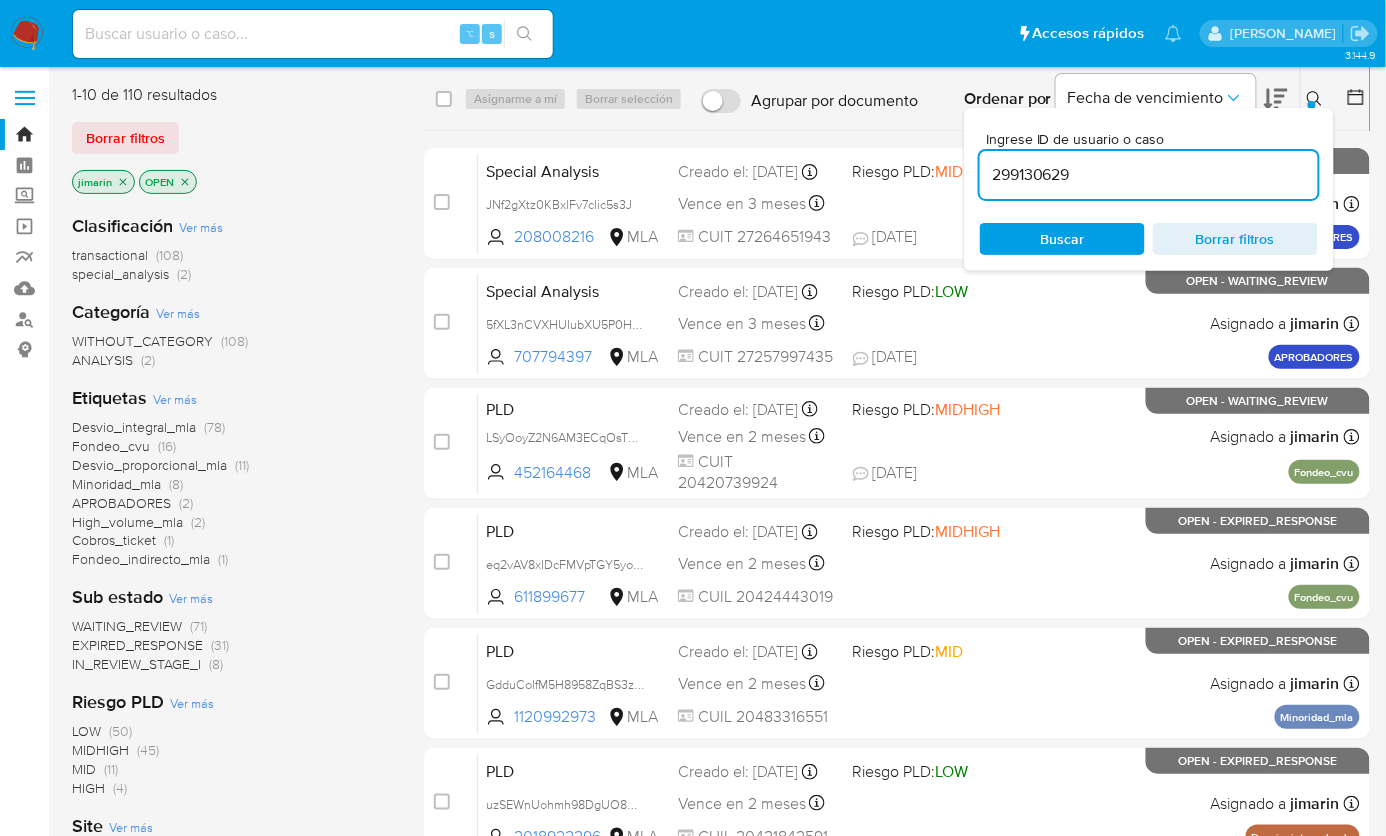 type on "299130629" 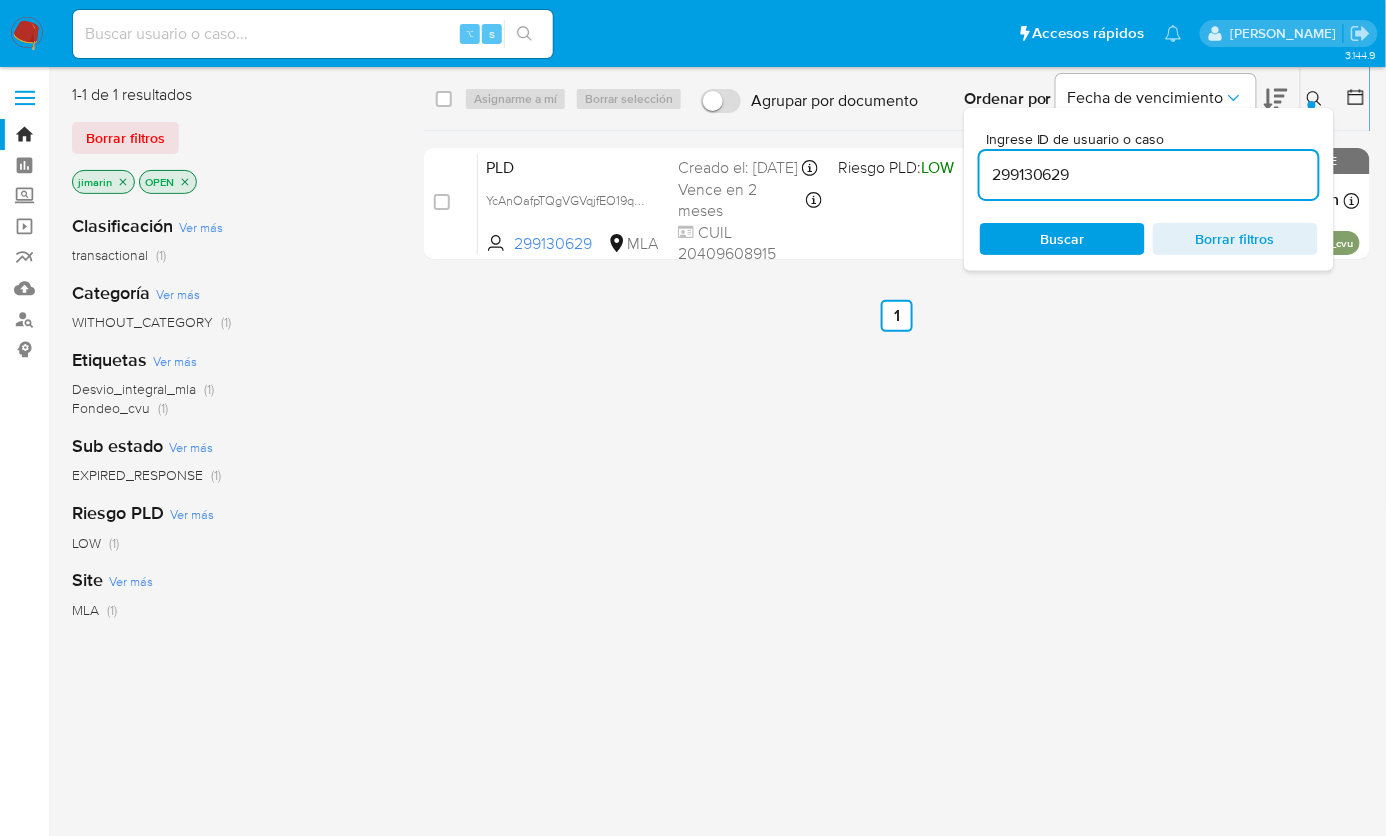 click 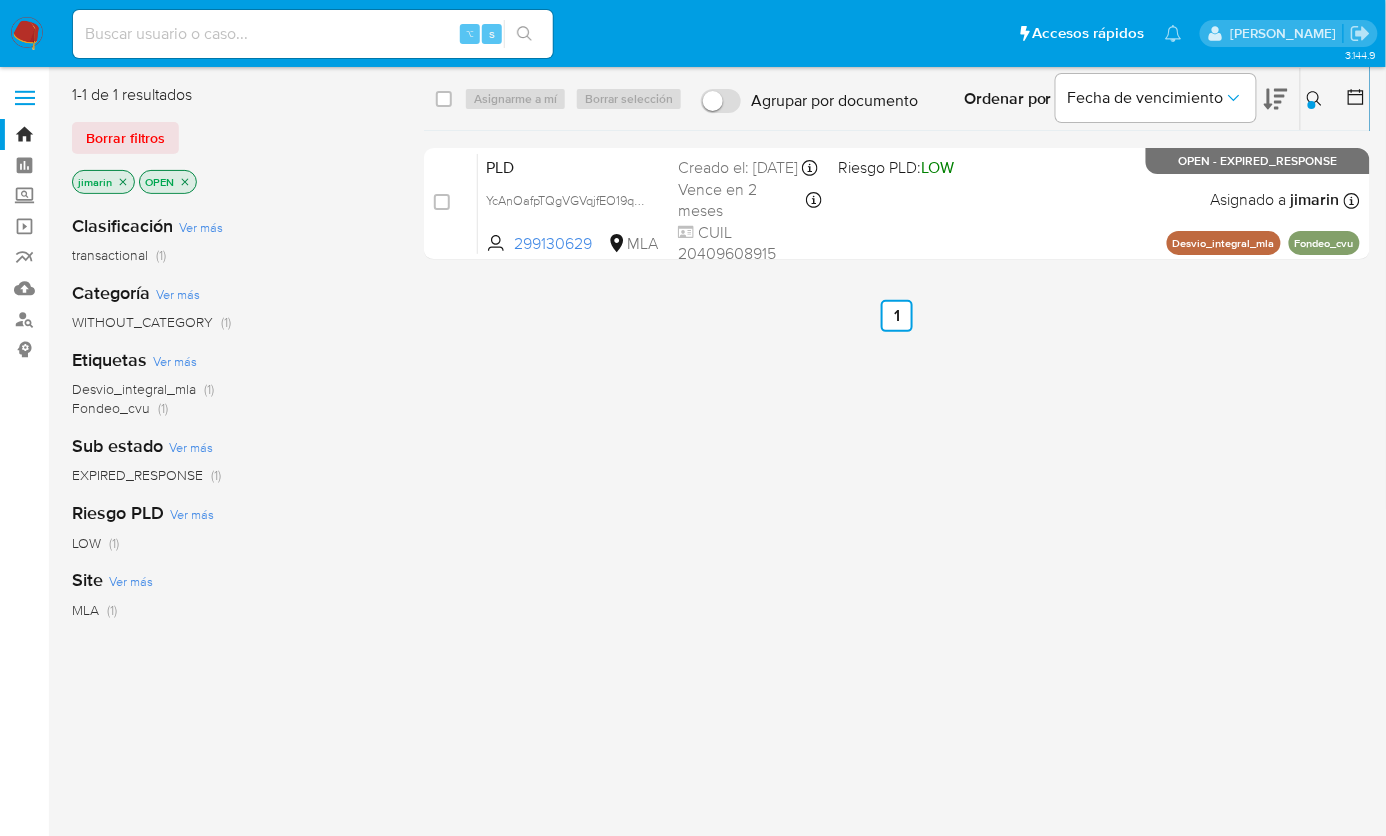 click 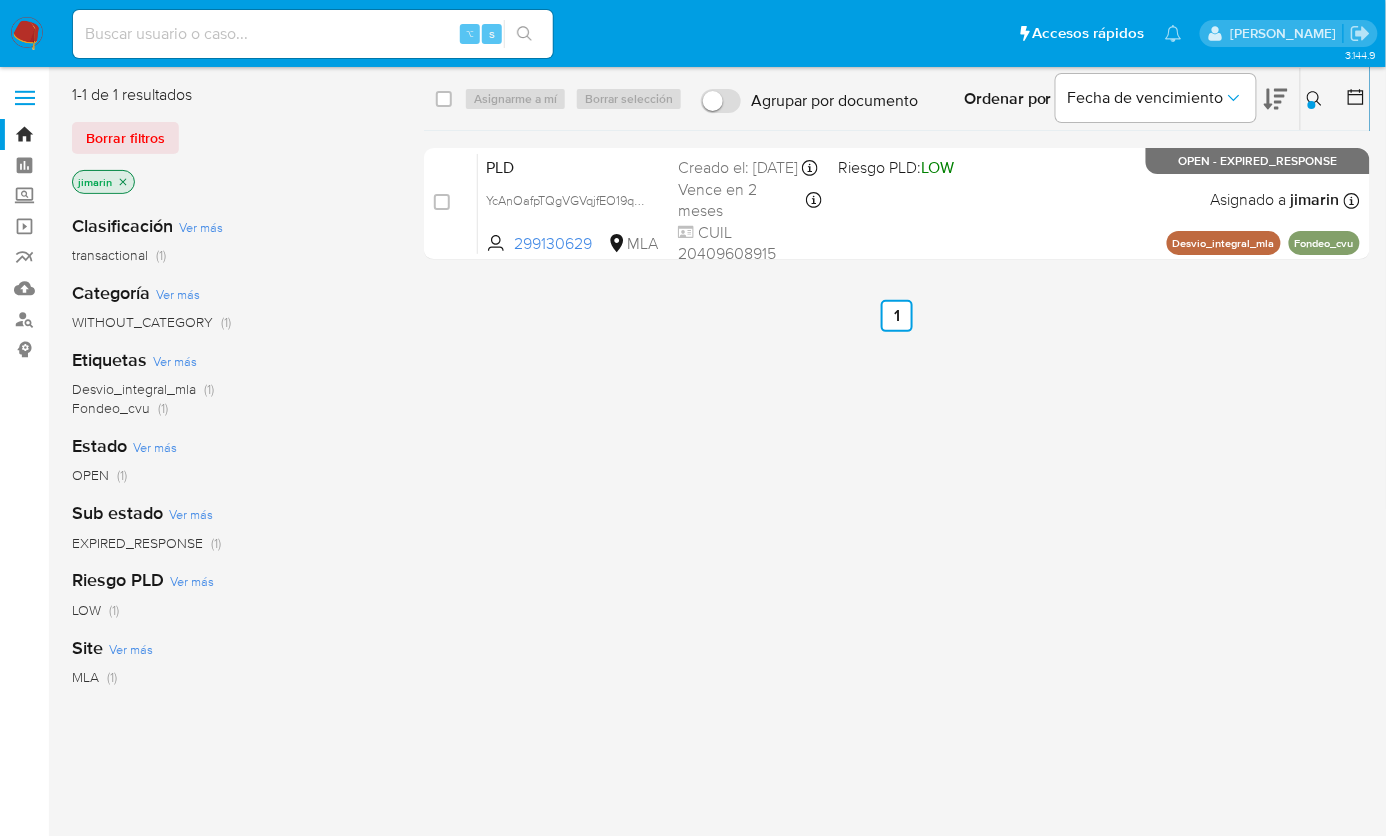 click 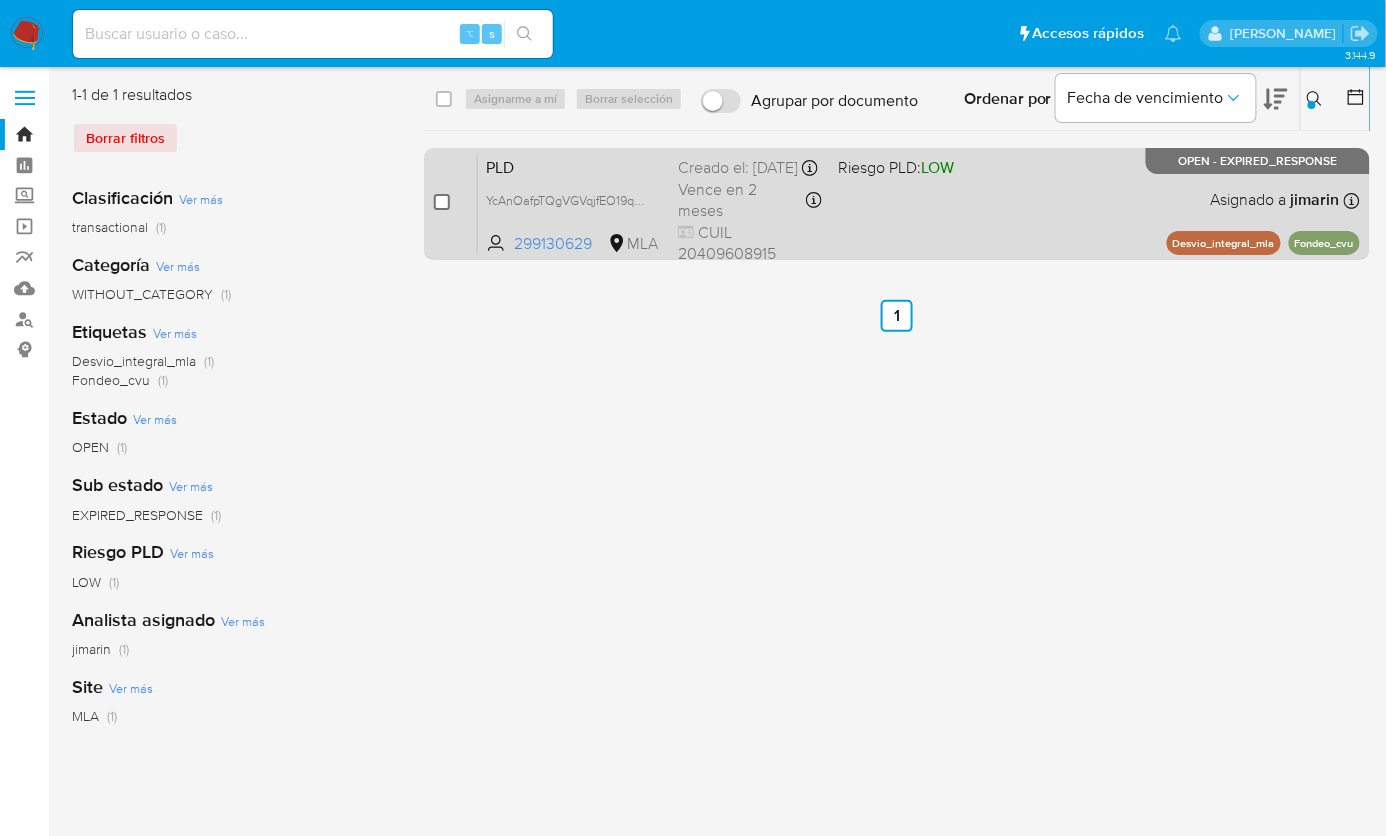 click at bounding box center (442, 202) 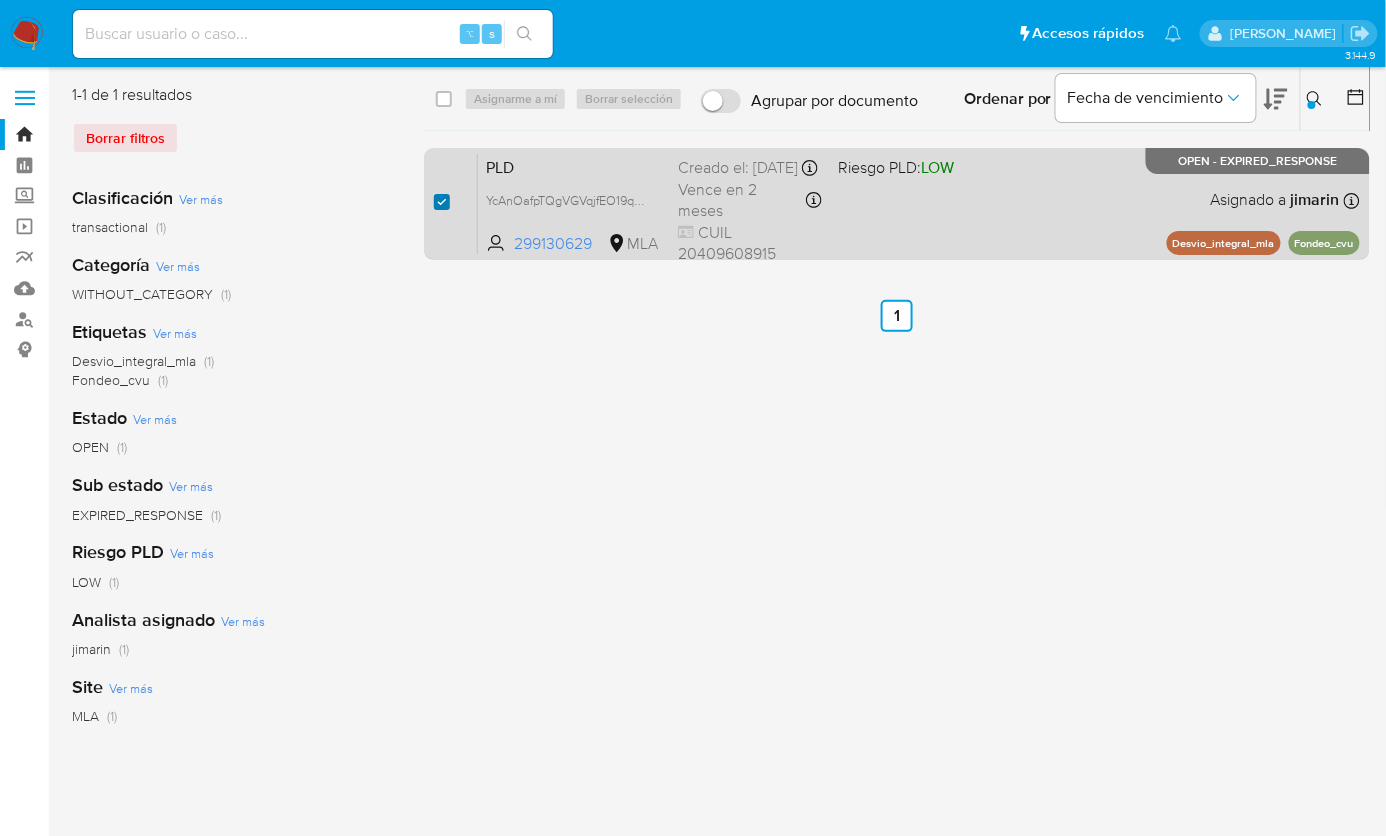 checkbox on "true" 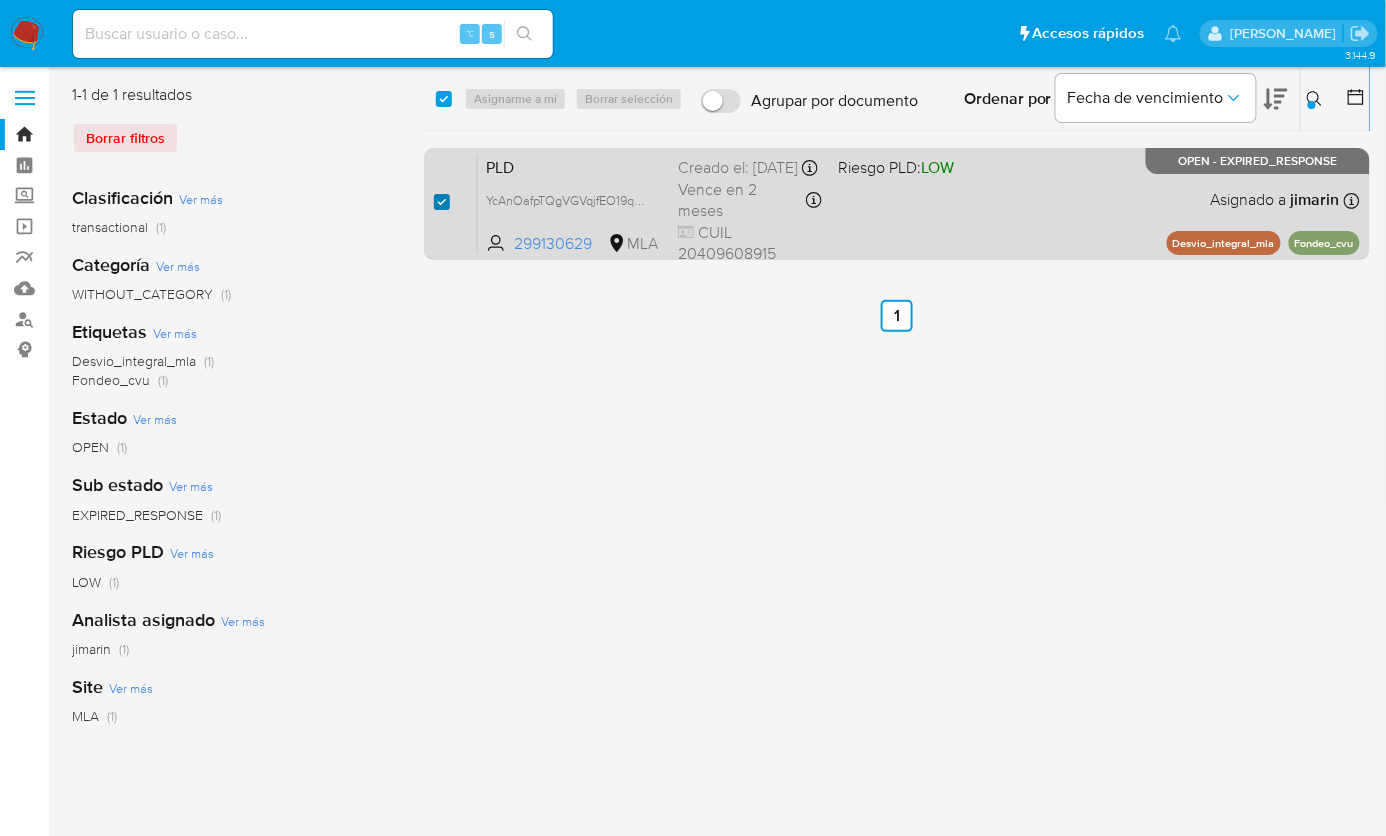 checkbox on "true" 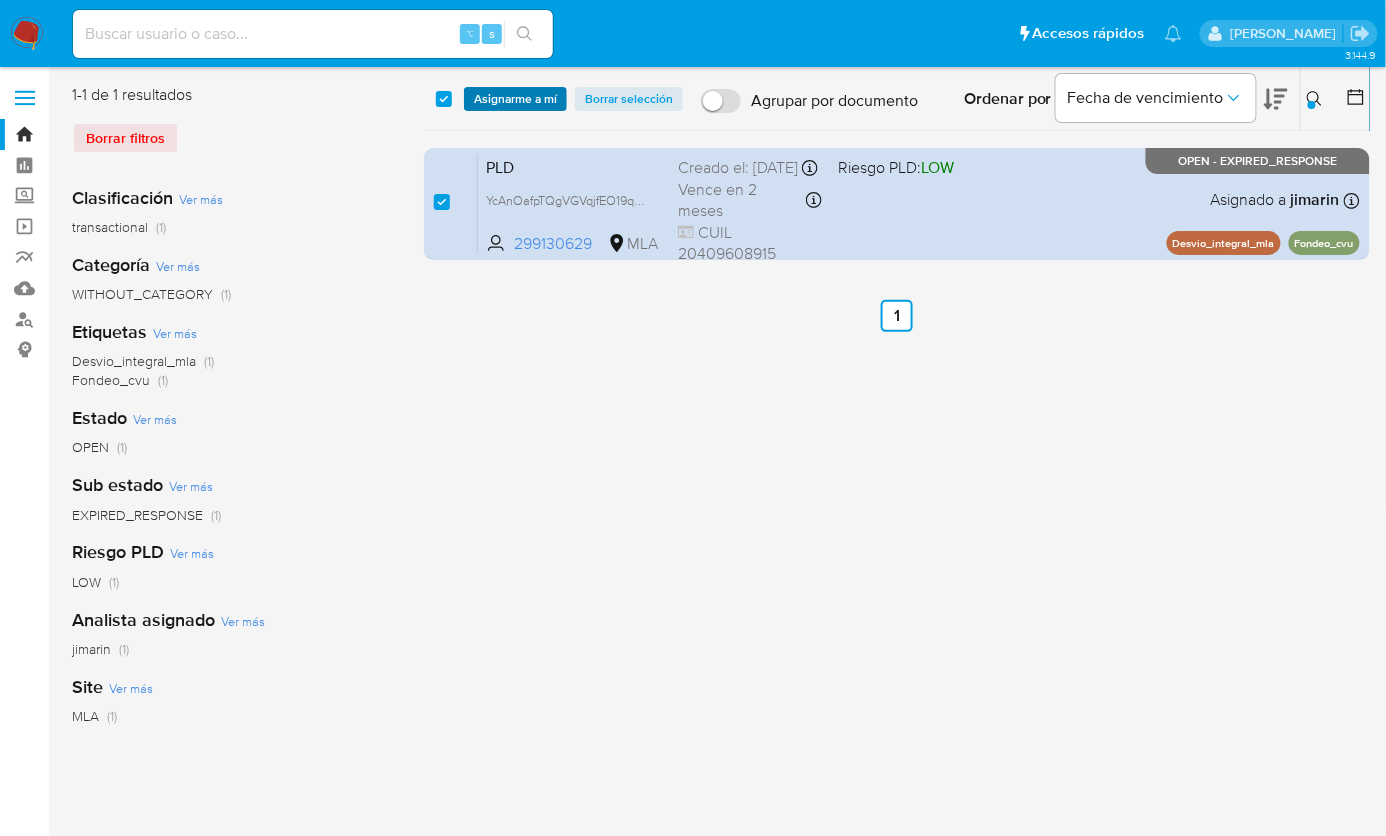 click on "Asignarme a mí" at bounding box center (515, 99) 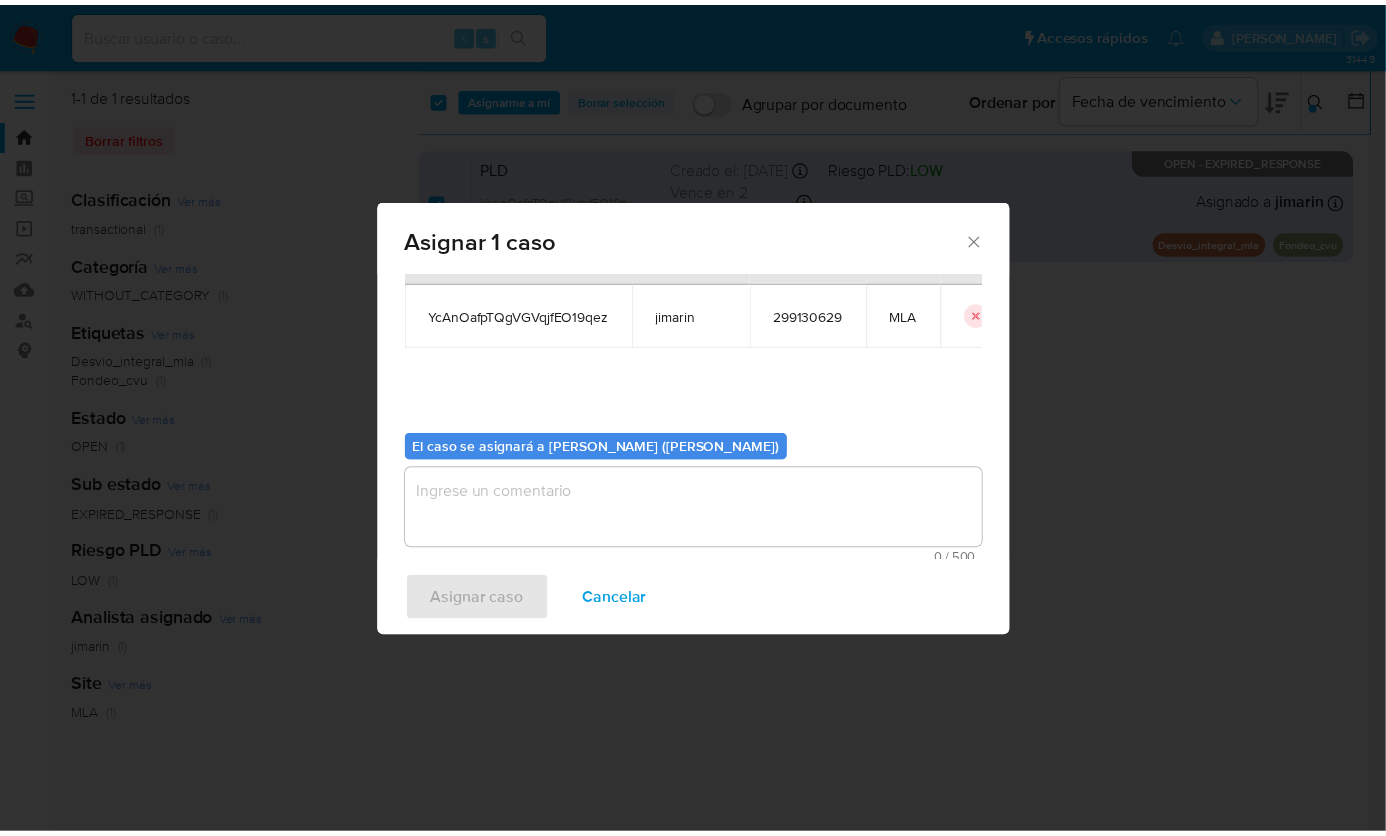 scroll, scrollTop: 102, scrollLeft: 0, axis: vertical 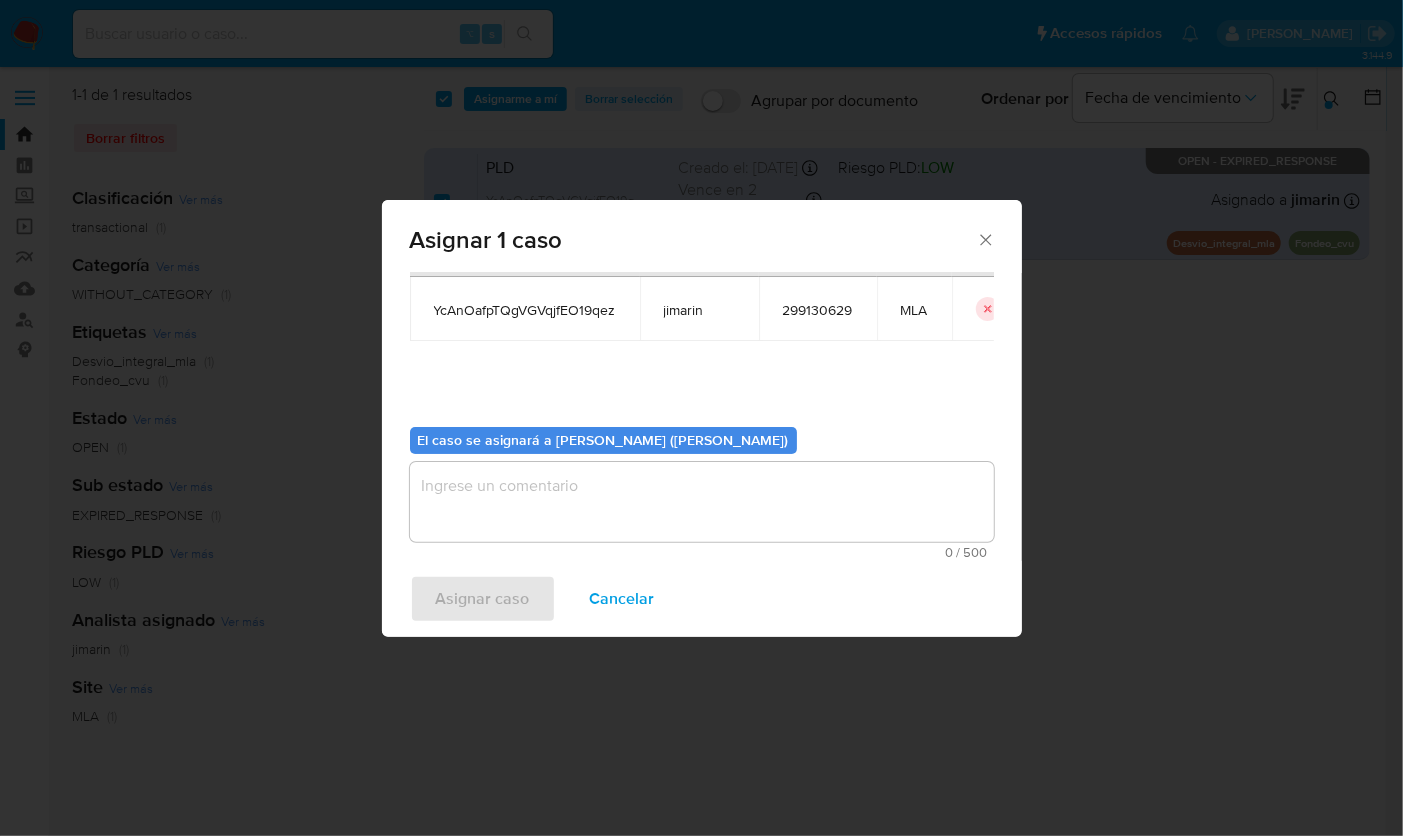 click at bounding box center (702, 502) 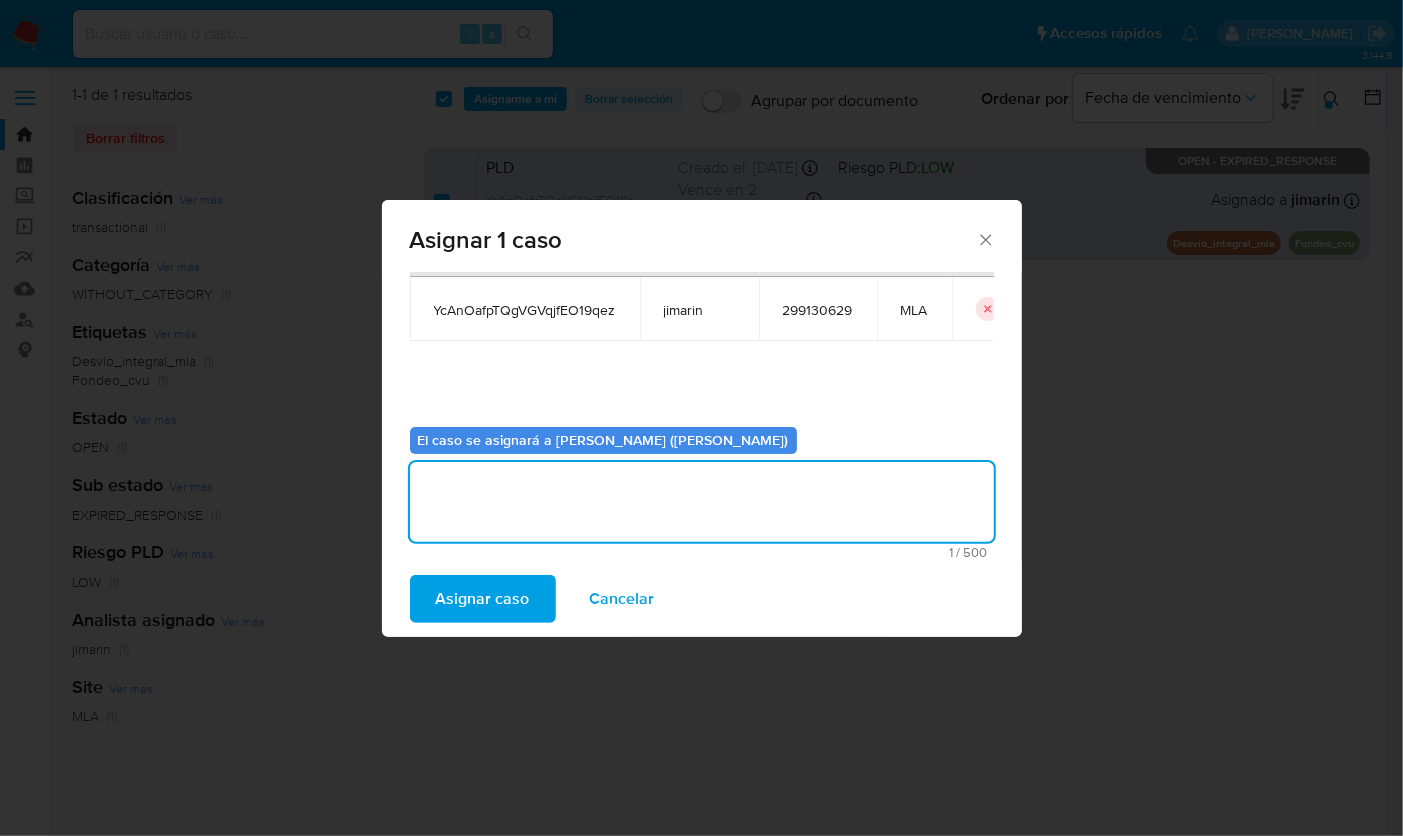 click on "Asignar caso" at bounding box center [483, 599] 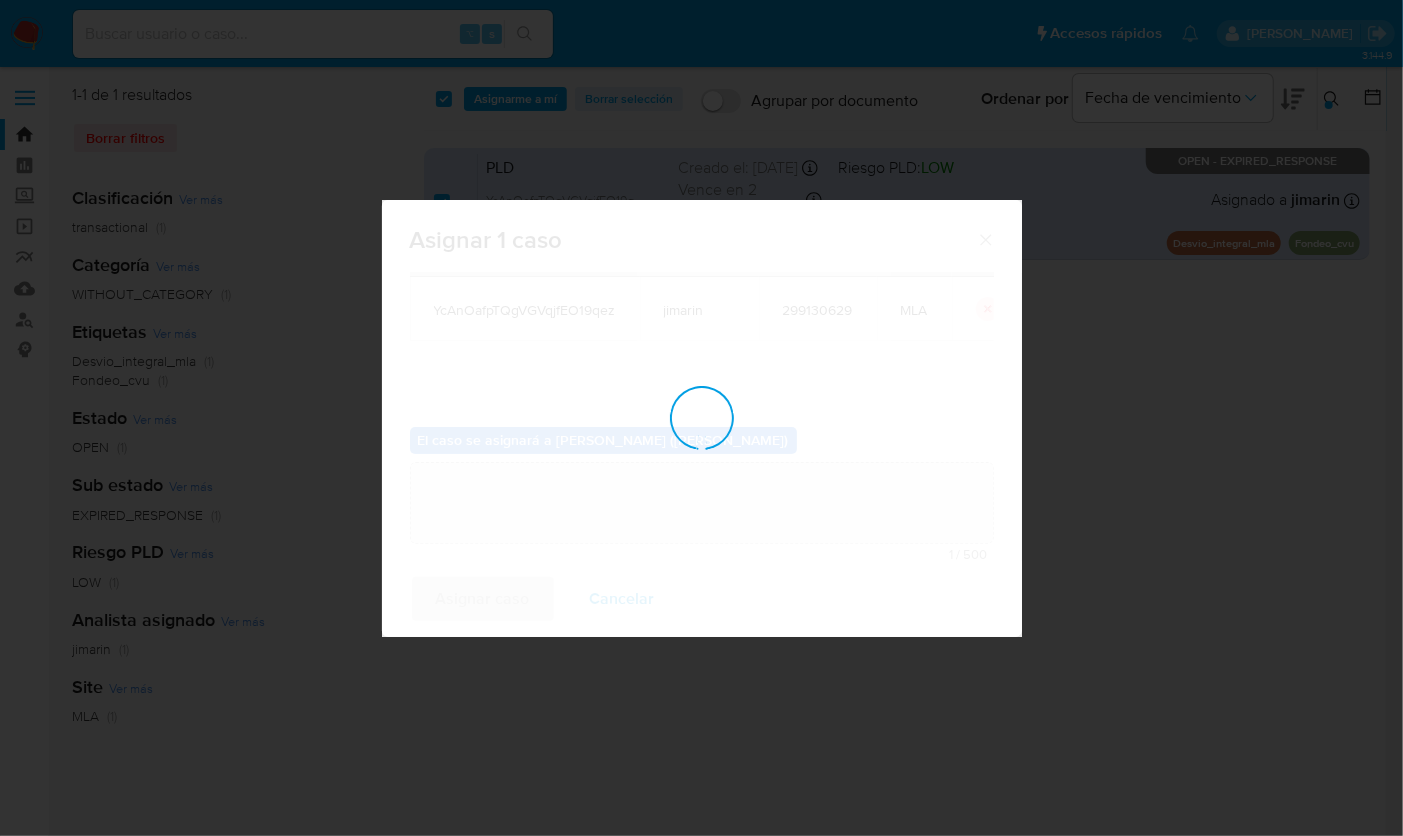 type 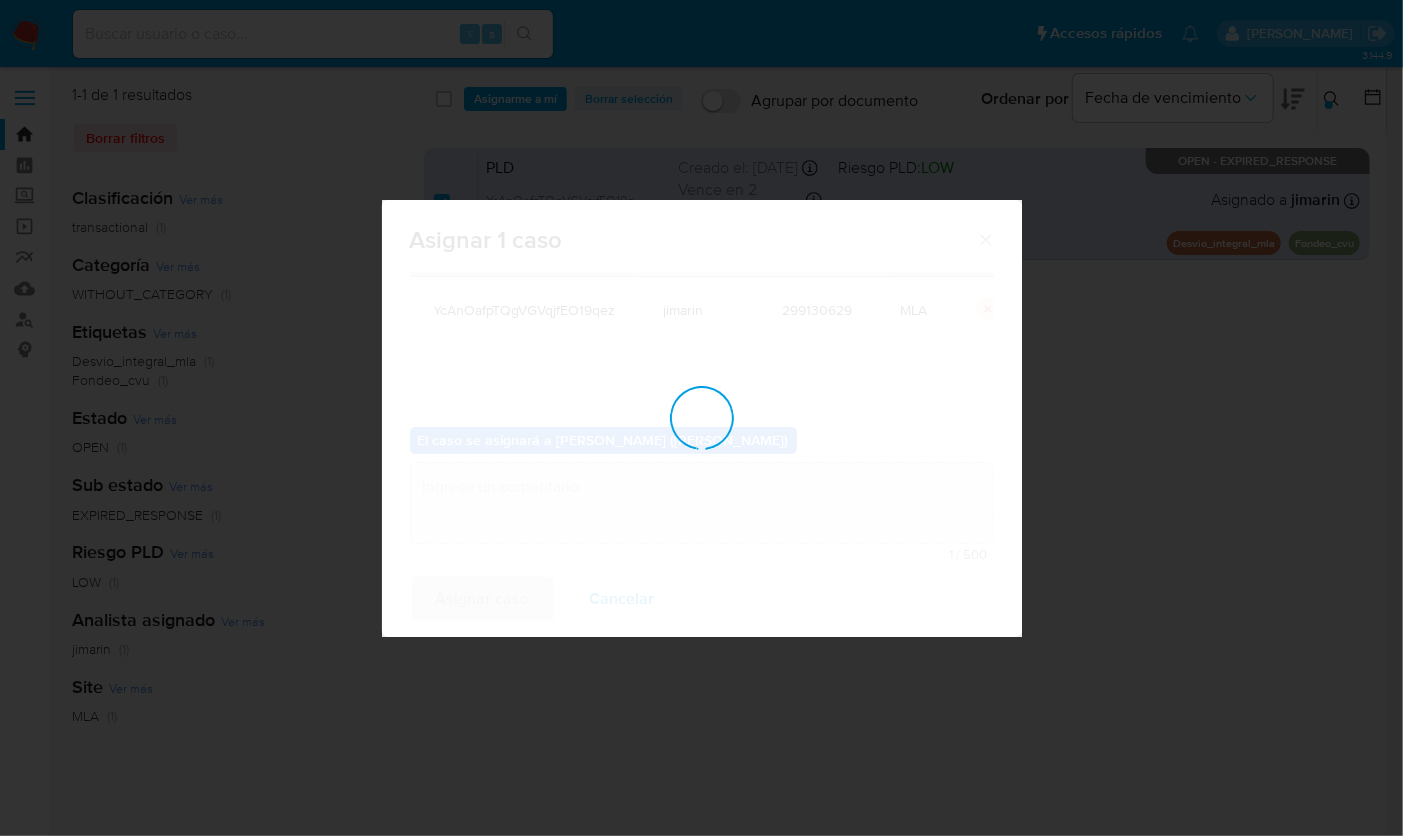 checkbox on "false" 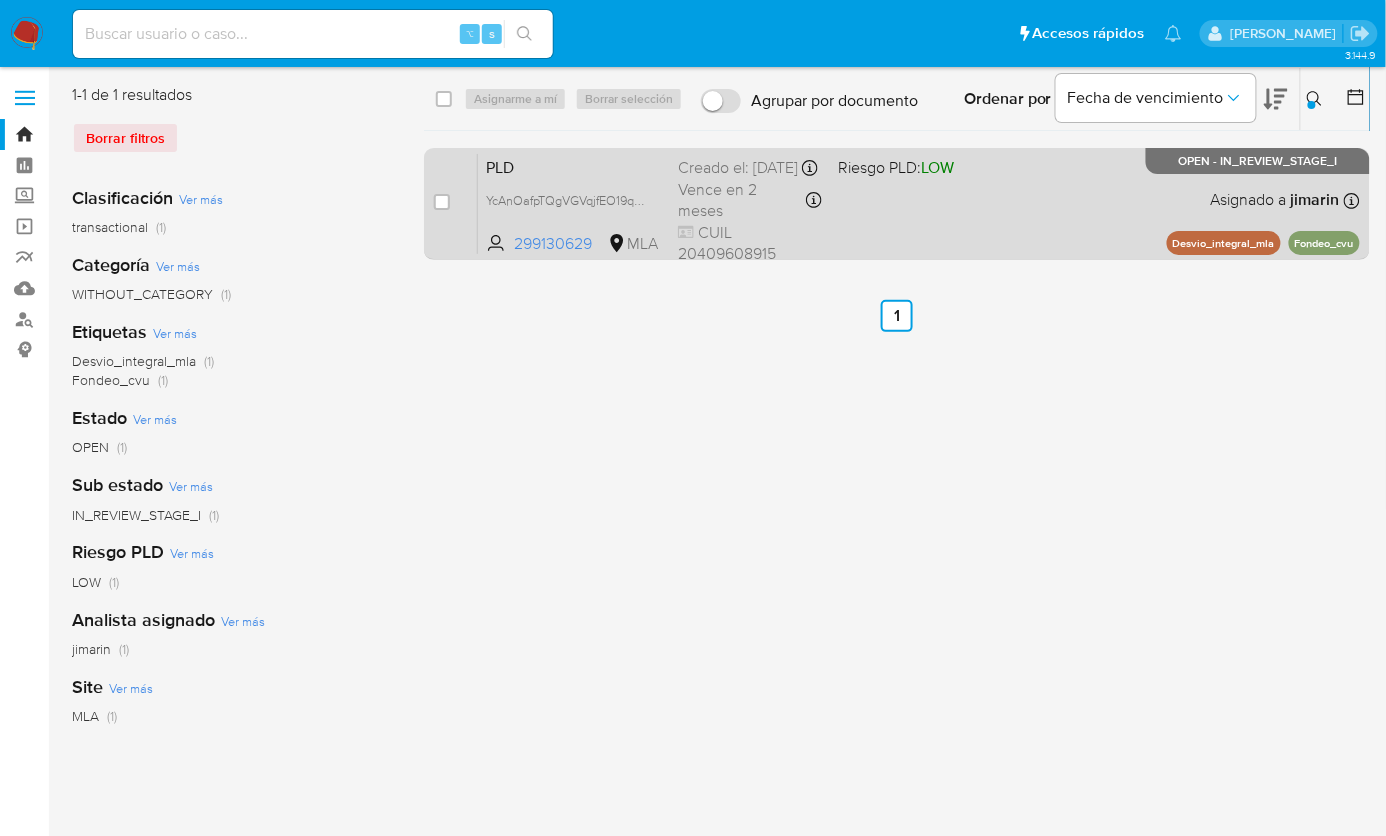 click on "PLD YcAnOafpTQgVGVqjfEO19qez 299130629 MLA Riesgo PLD:  LOW Creado el: 12/07/2025   Creado el: 12/07/2025 03:09:22 Vence en 2 meses   Vence el 10/10/2025 03:09:22 CUIL   20409608915 Asignado a   jimarin   Asignado el: 17/07/2025 16:34:58 Desvio_integral_mla Fondeo_cvu OPEN - IN_REVIEW_STAGE_I" at bounding box center [919, 203] 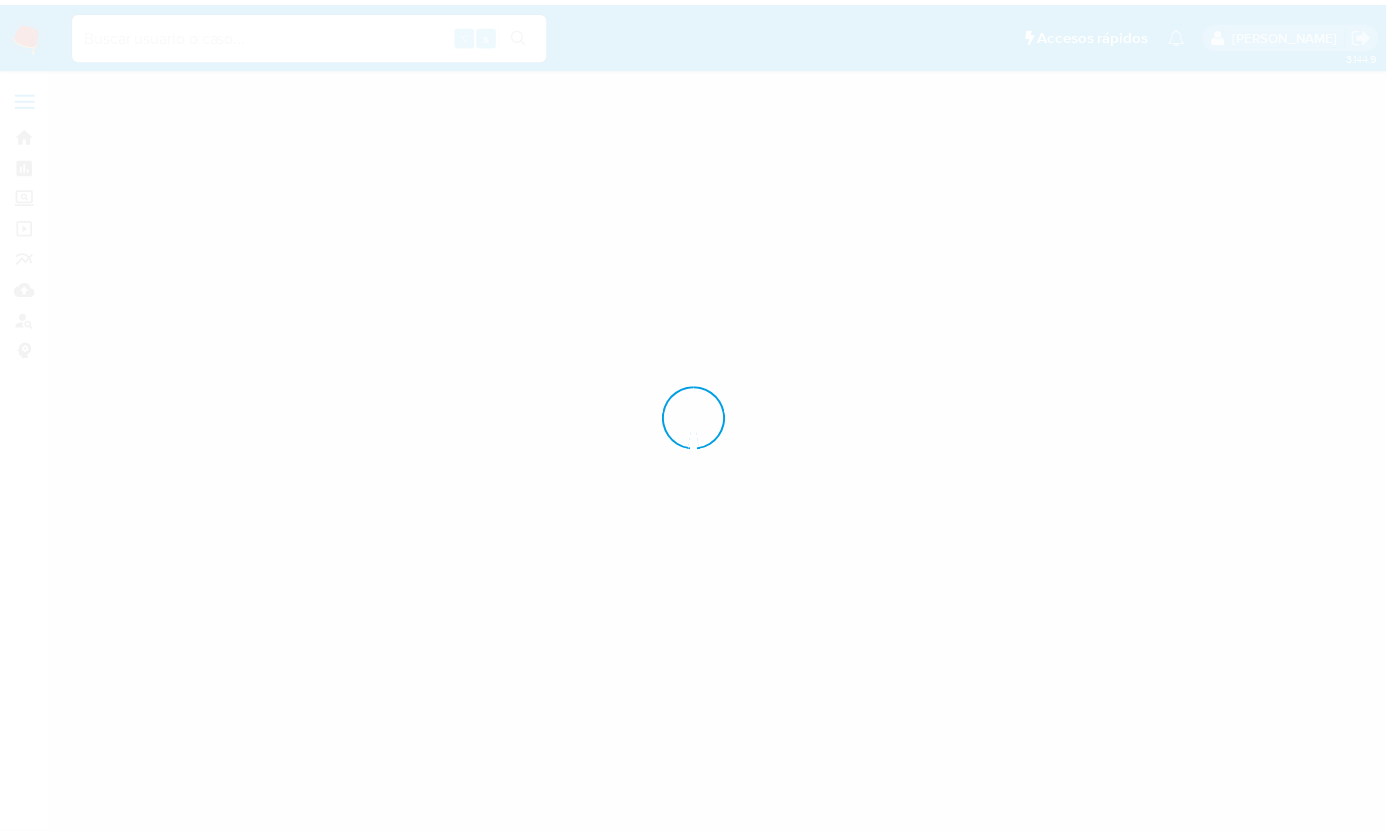 scroll, scrollTop: 0, scrollLeft: 0, axis: both 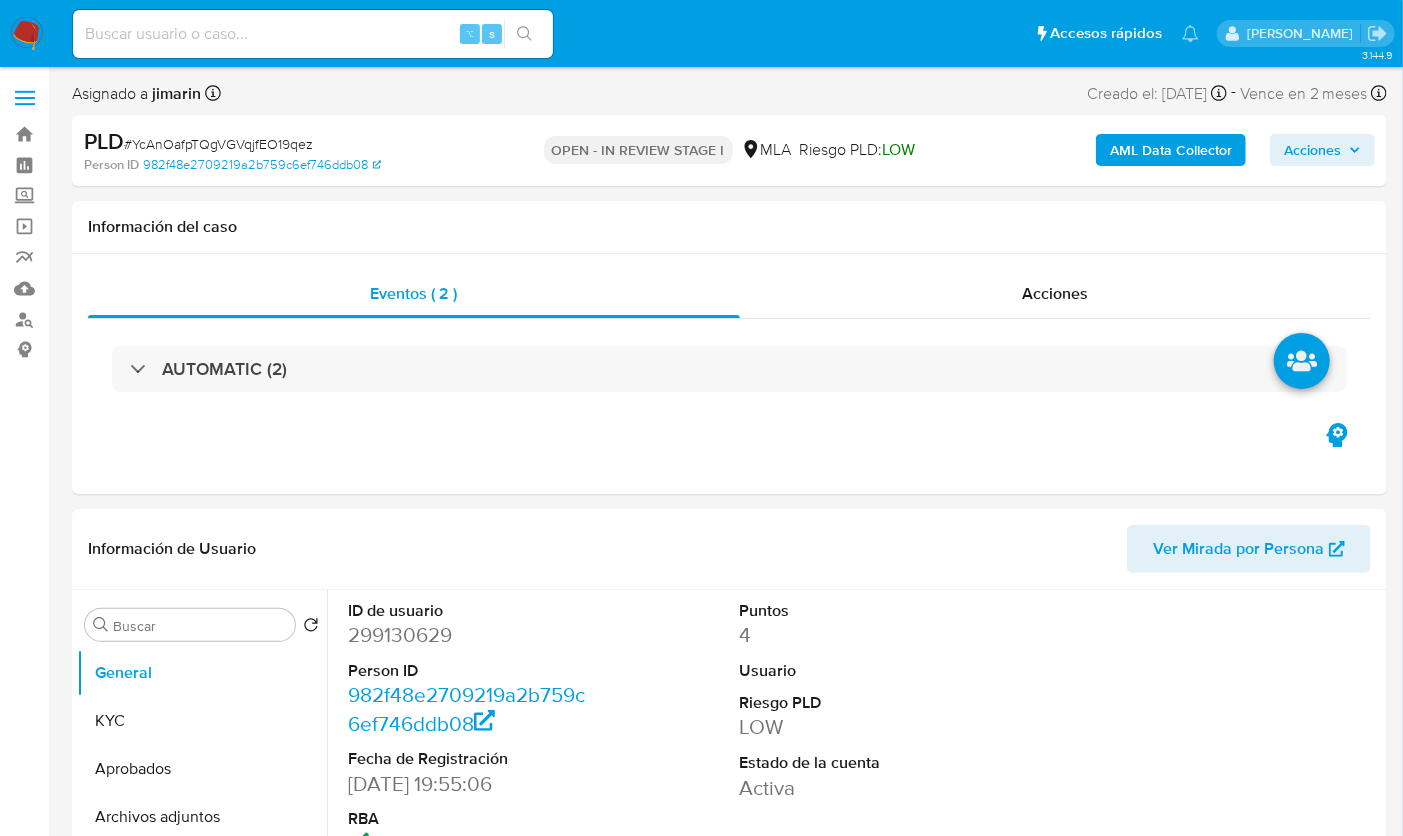 select on "10" 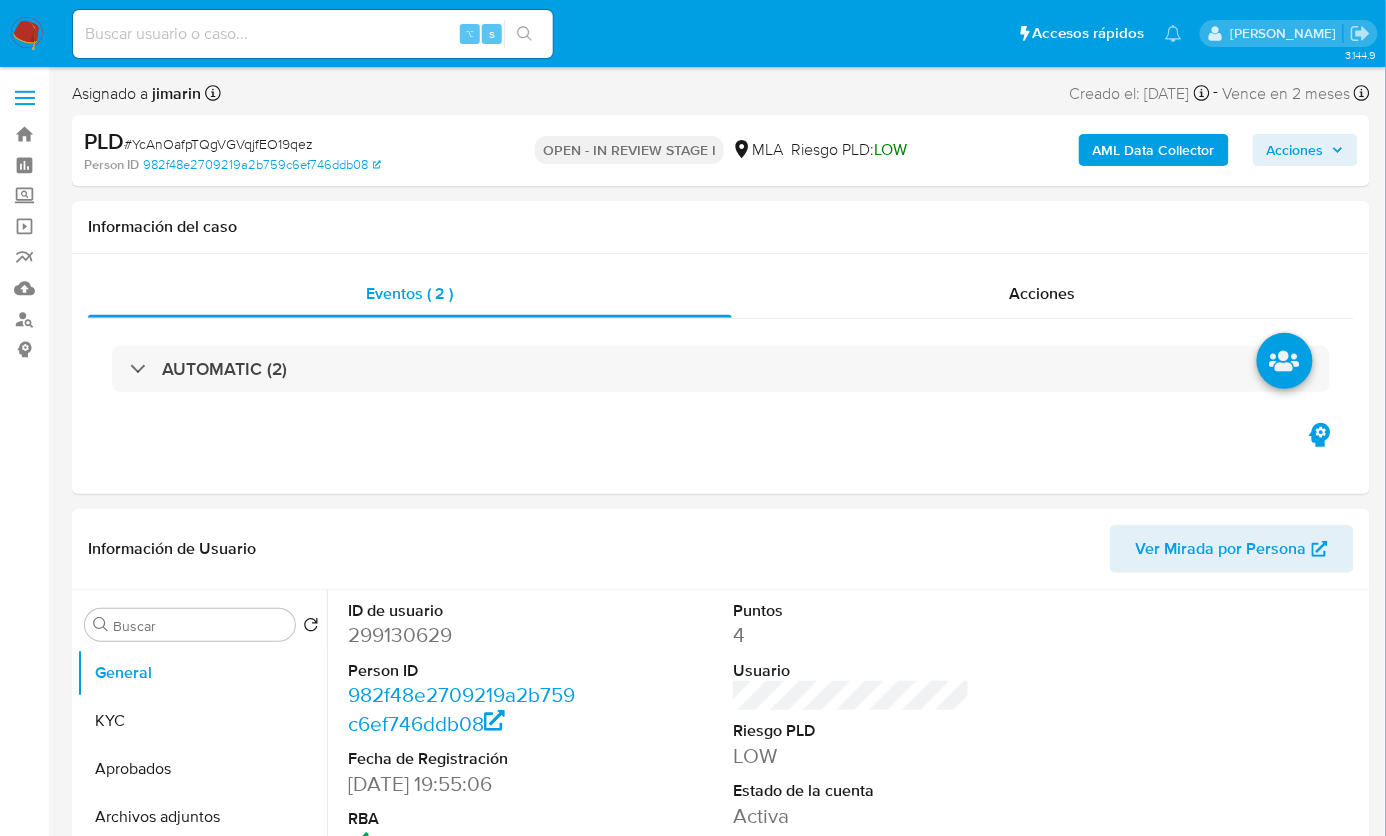 click on "# YcAnOafpTQgVGVqjfEO19qez" at bounding box center [218, 144] 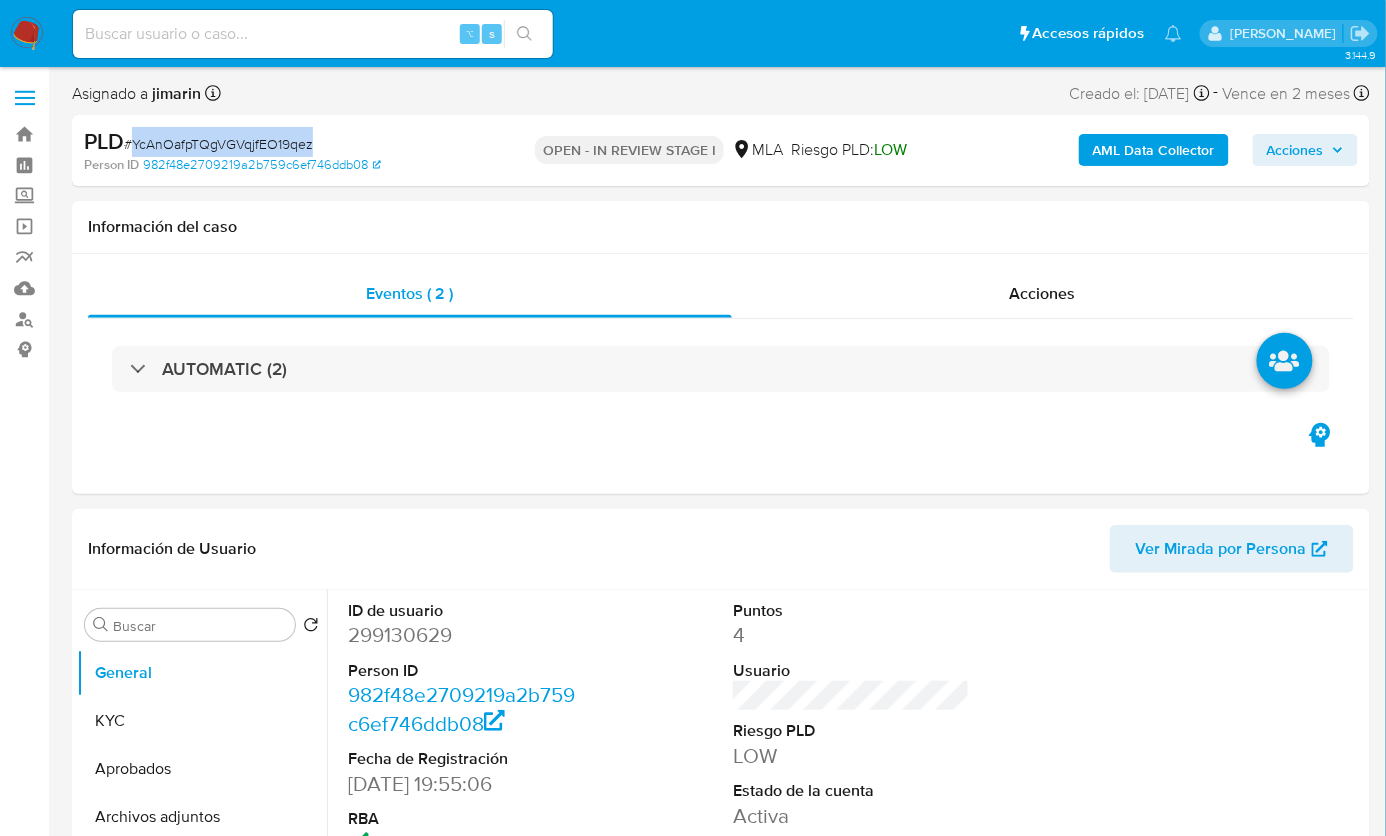 click on "# YcAnOafpTQgVGVqjfEO19qez" at bounding box center [218, 144] 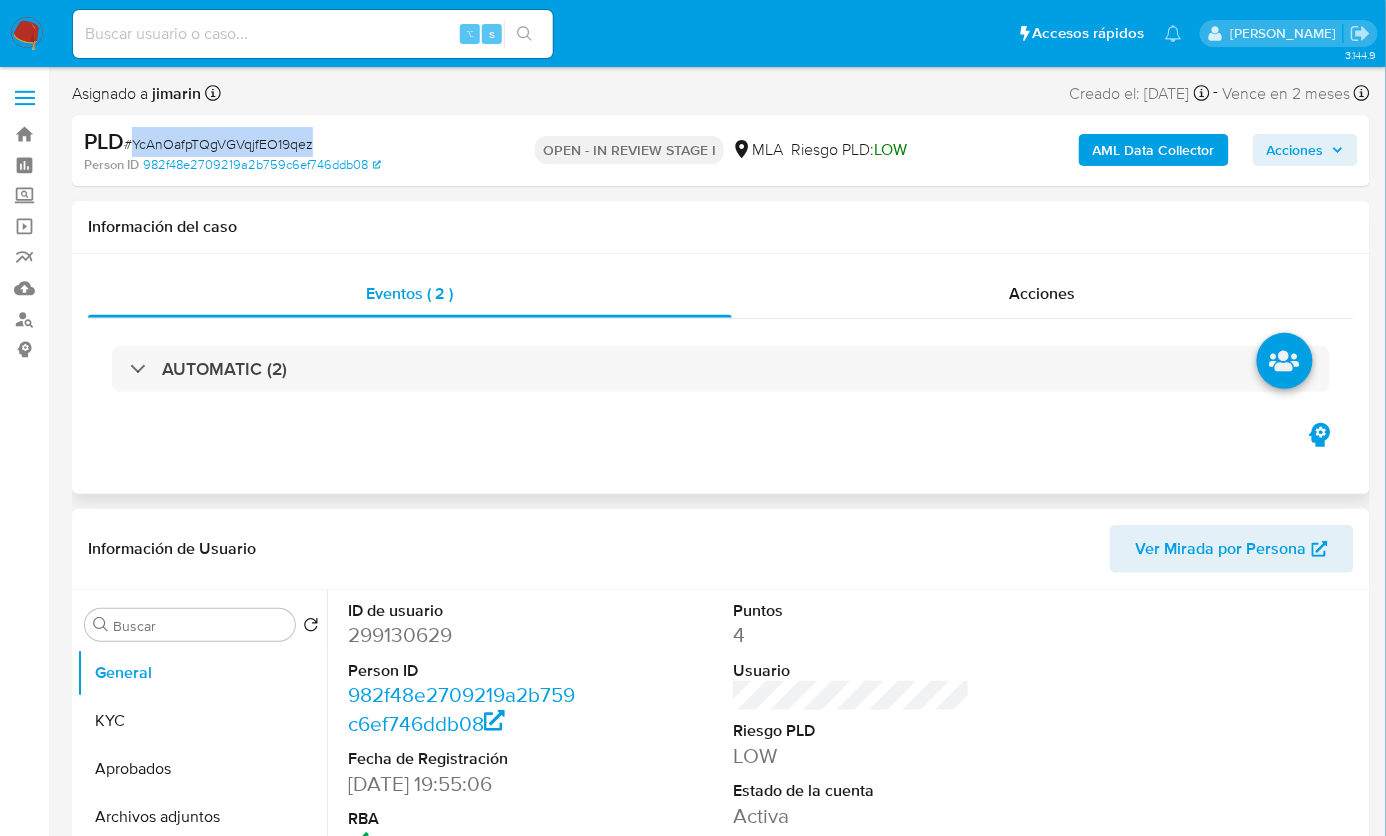 copy on "YcAnOafpTQgVGVqjfEO19qez" 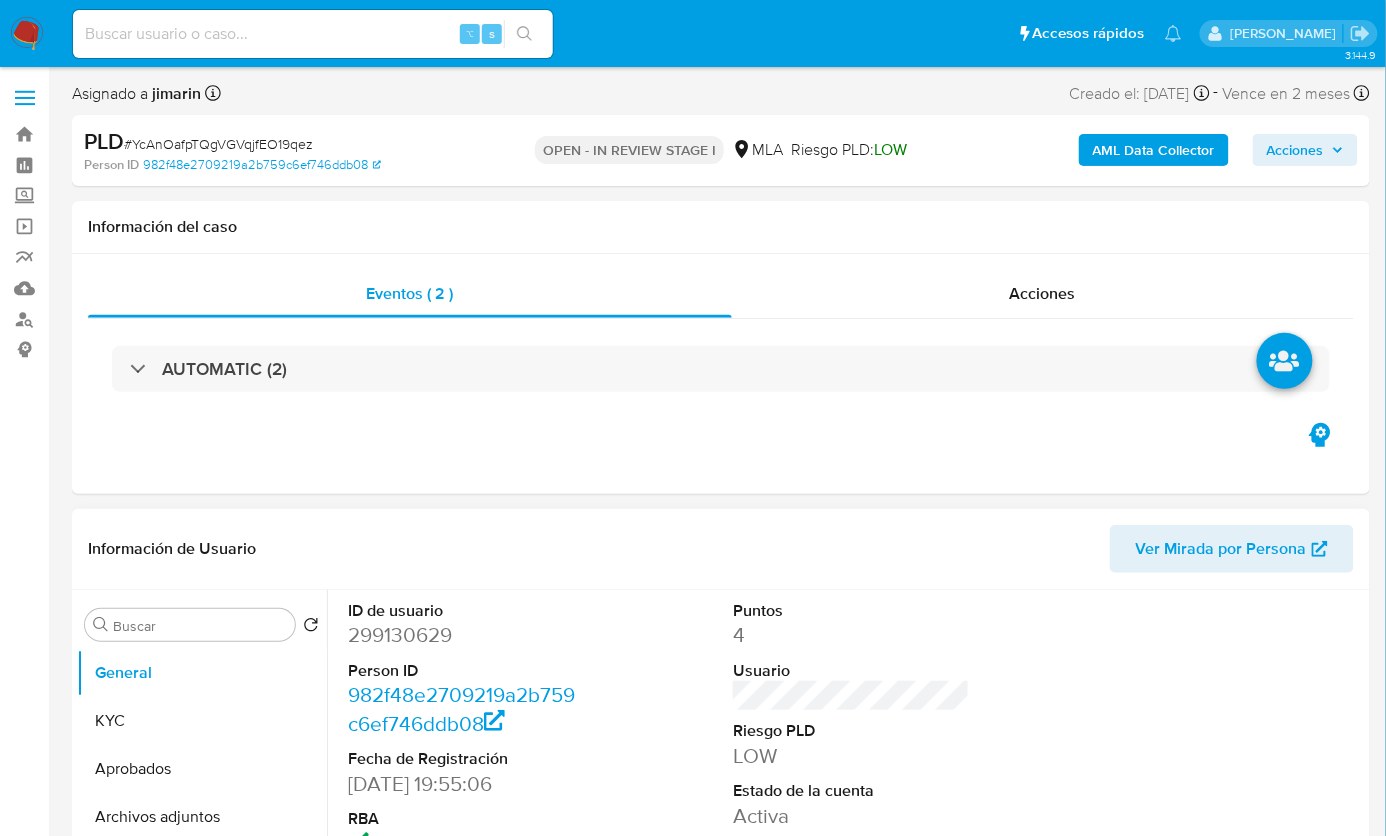 click on "299130629" at bounding box center [466, 635] 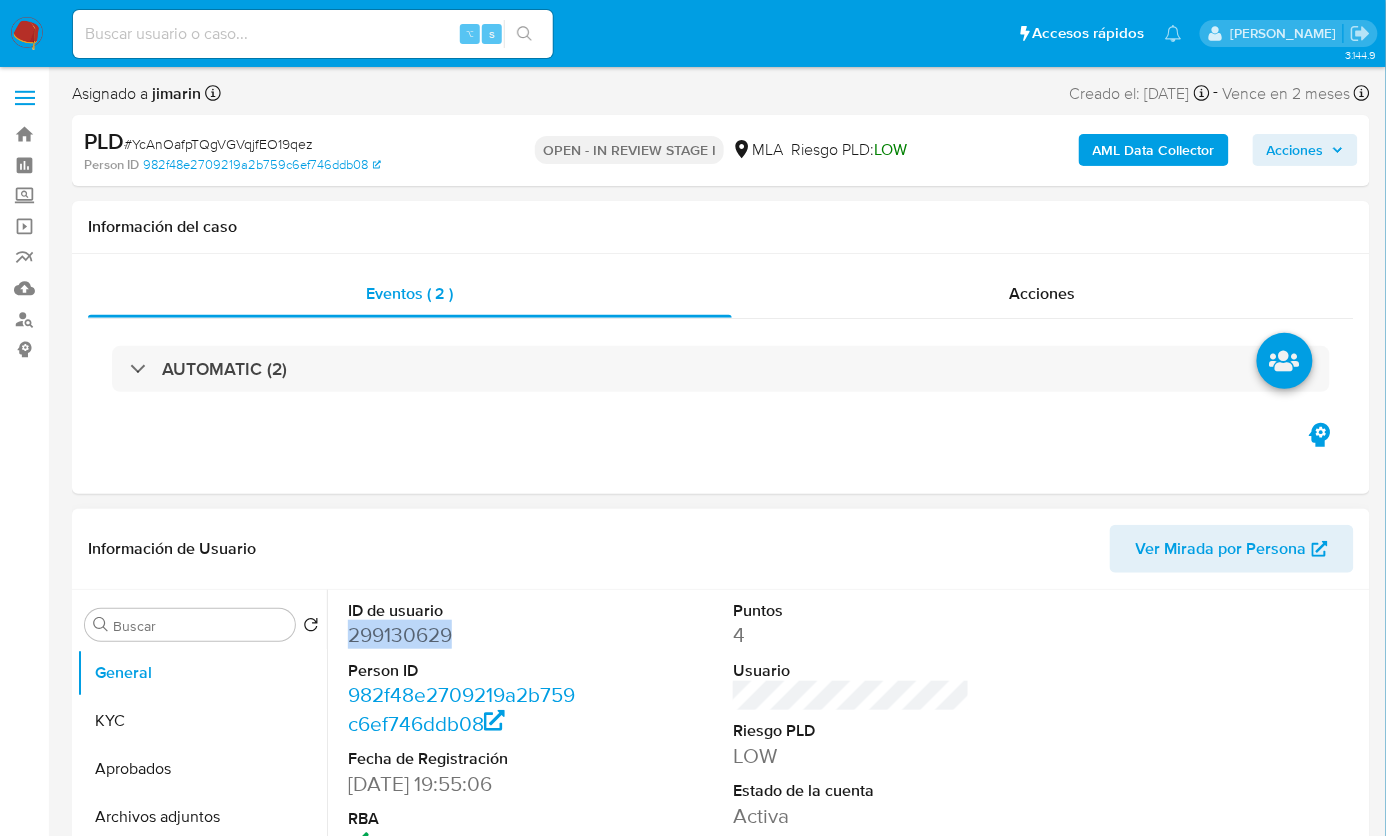 click on "299130629" at bounding box center (466, 635) 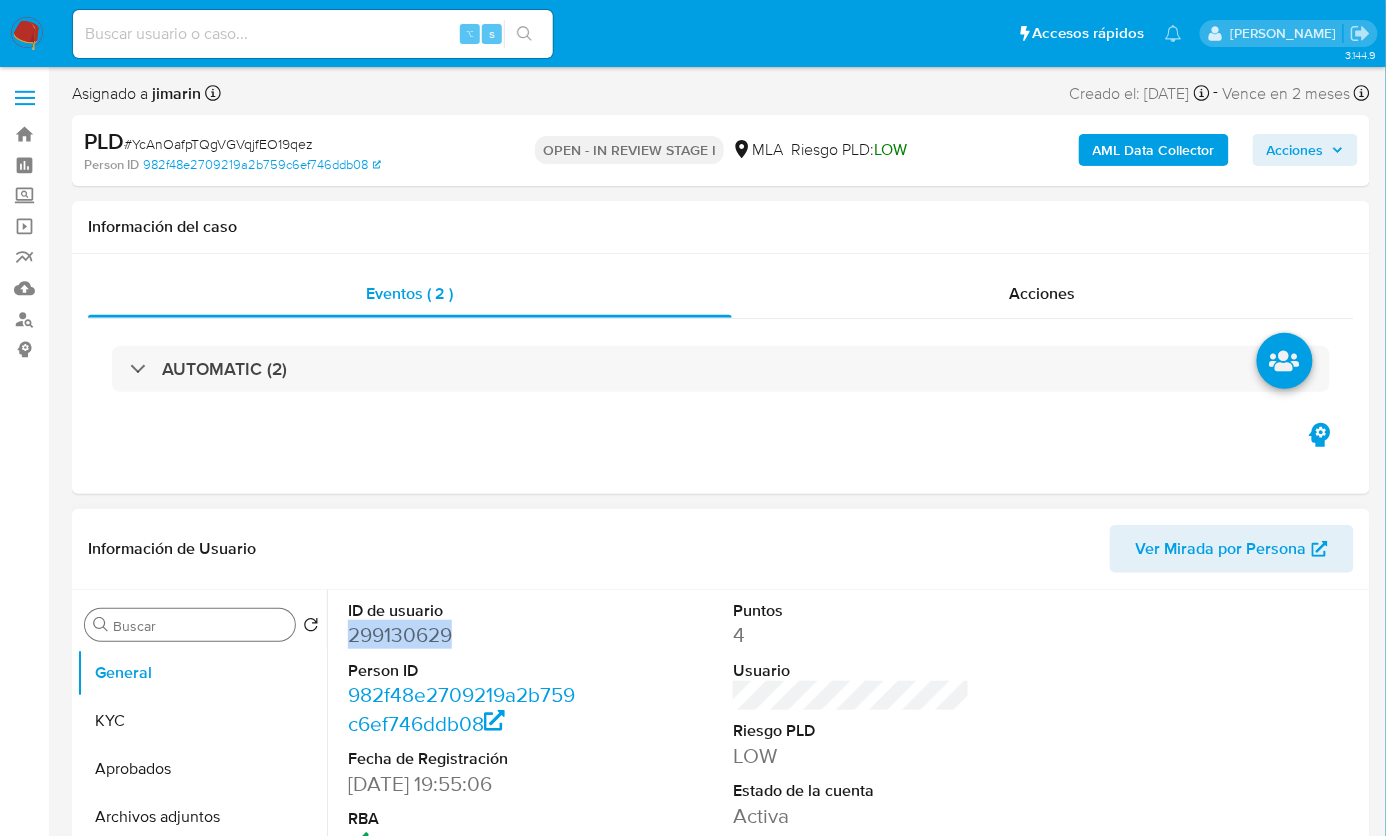 copy on "299130629" 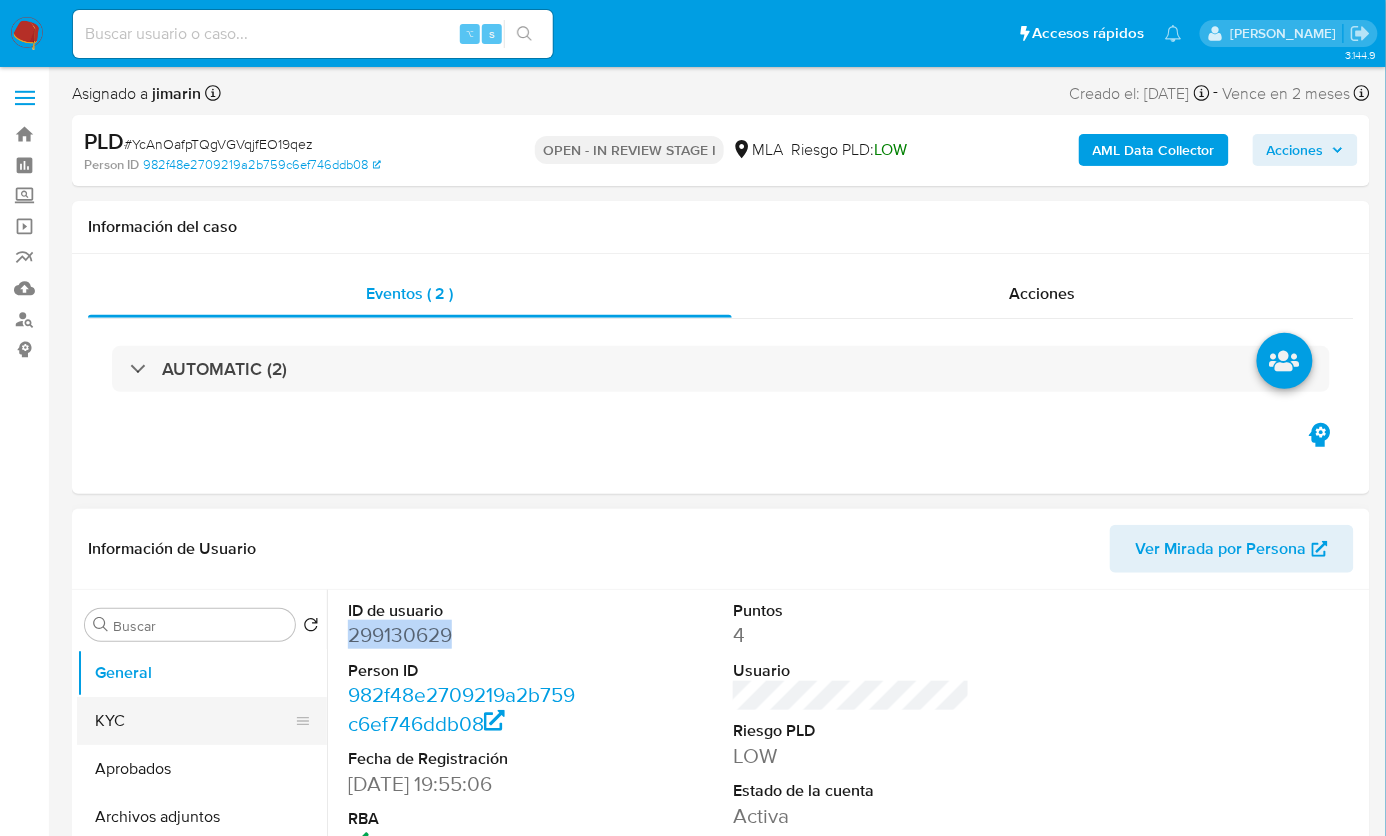click on "KYC" at bounding box center [194, 721] 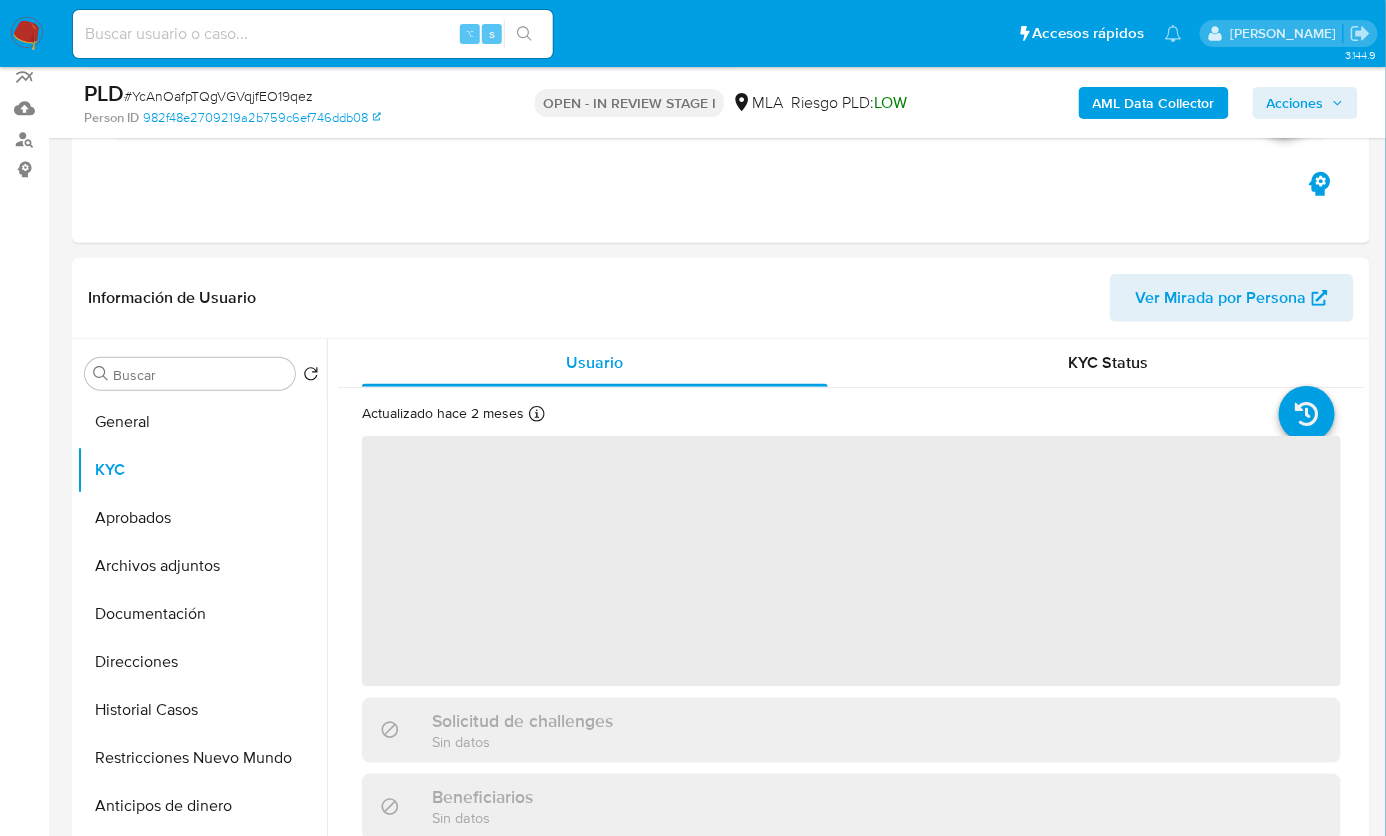 scroll, scrollTop: 181, scrollLeft: 0, axis: vertical 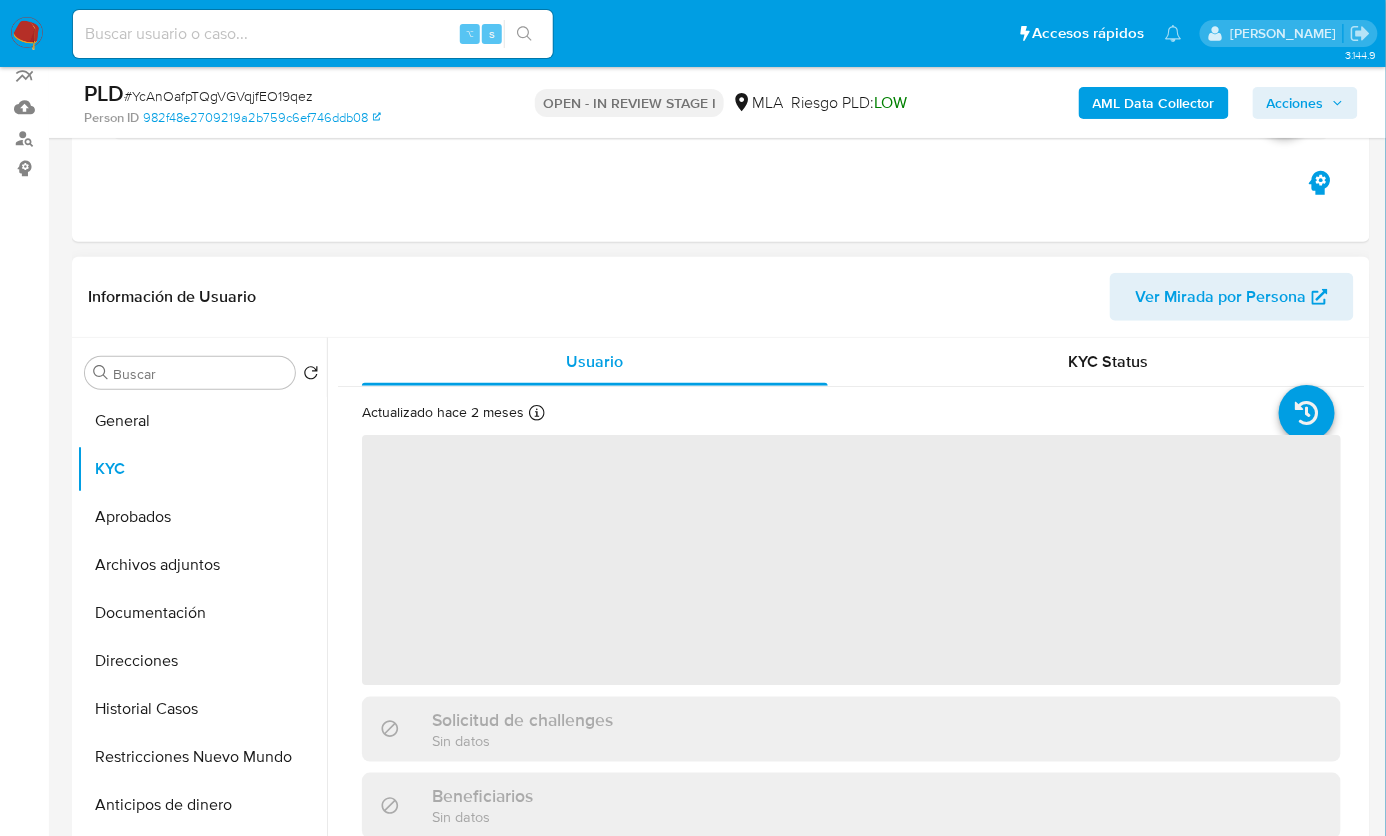 click on "Información de Usuario Ver Mirada por Persona" at bounding box center [721, 297] 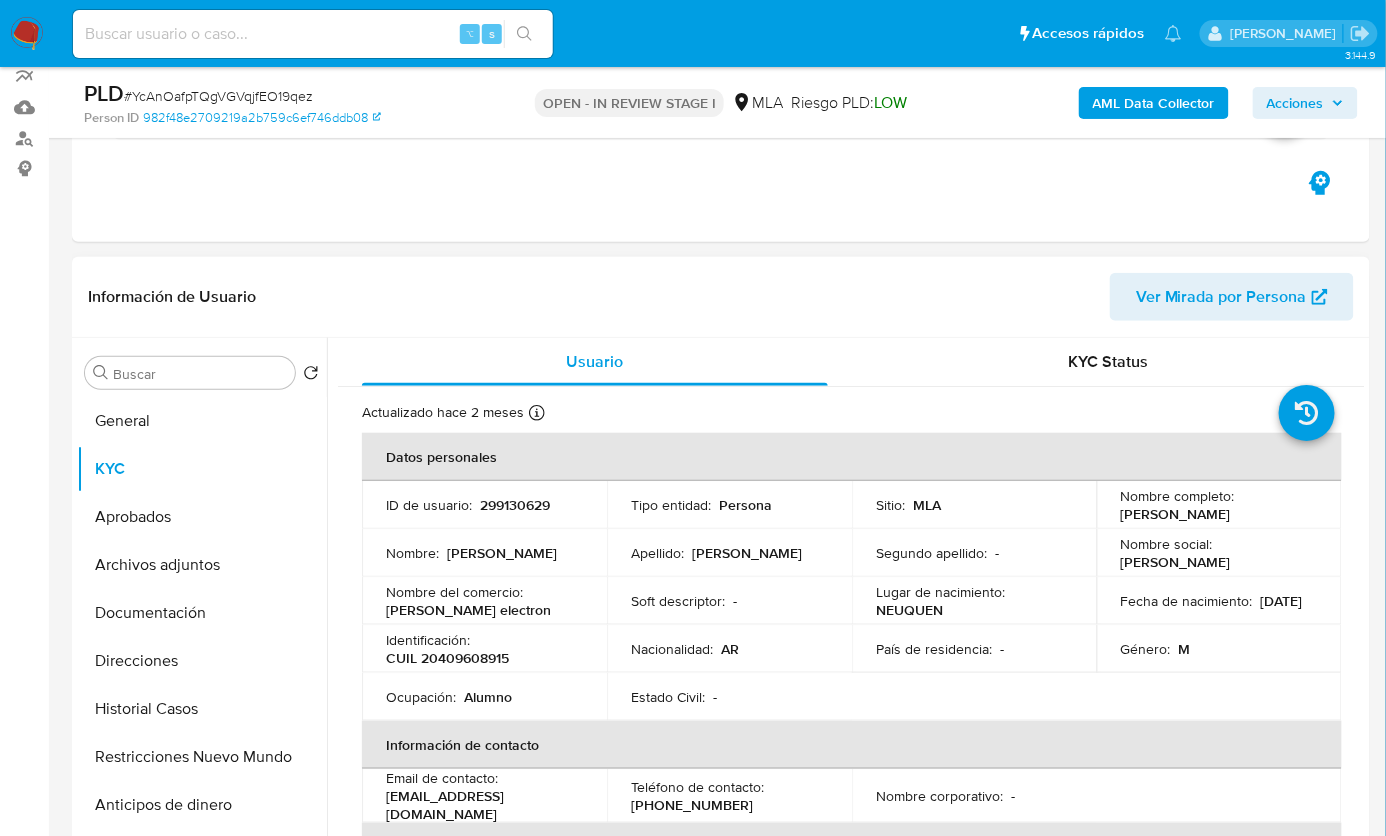 click on "CUIL 20409608915" at bounding box center (447, 658) 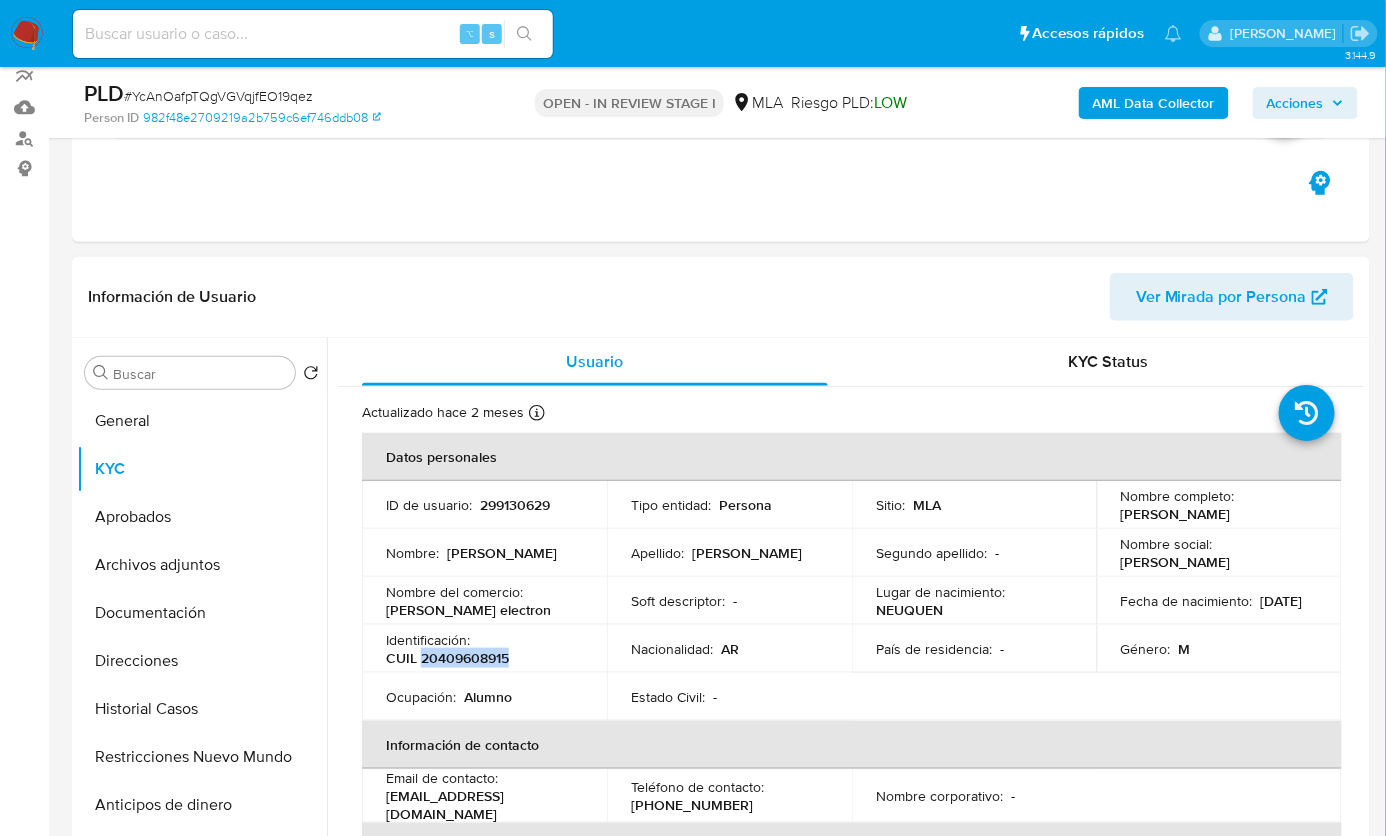 click on "CUIL 20409608915" at bounding box center (447, 658) 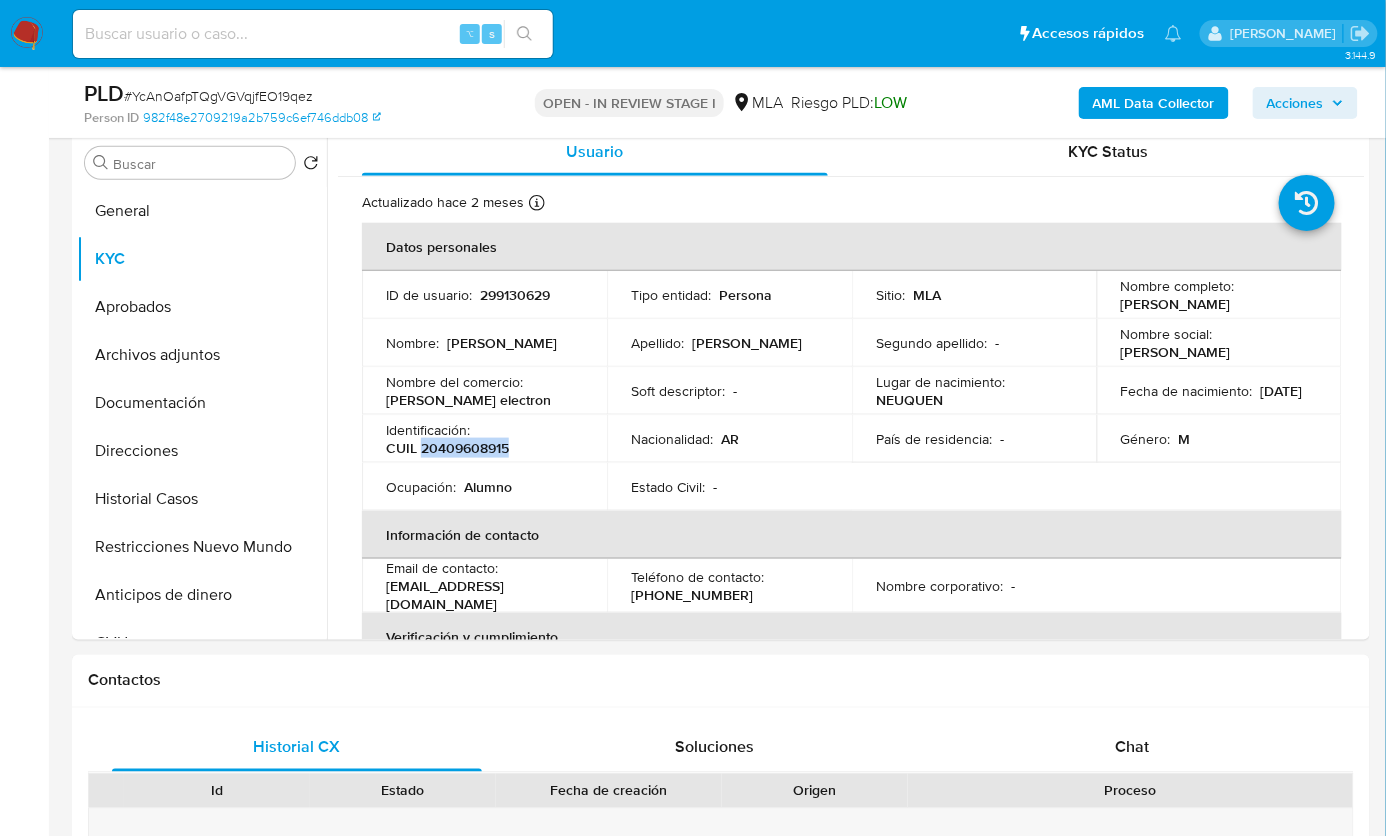 scroll, scrollTop: 764, scrollLeft: 0, axis: vertical 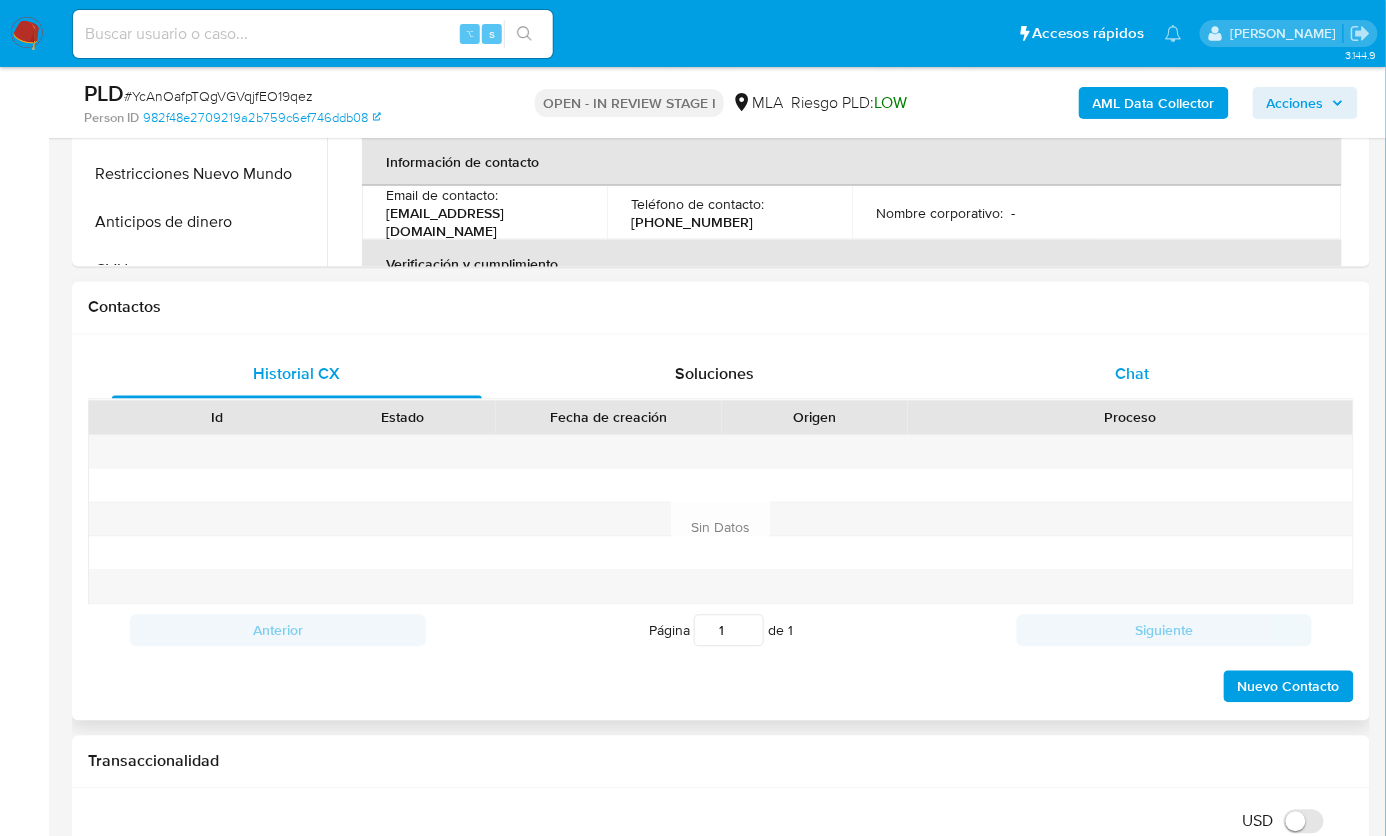 click on "Chat" at bounding box center [1133, 375] 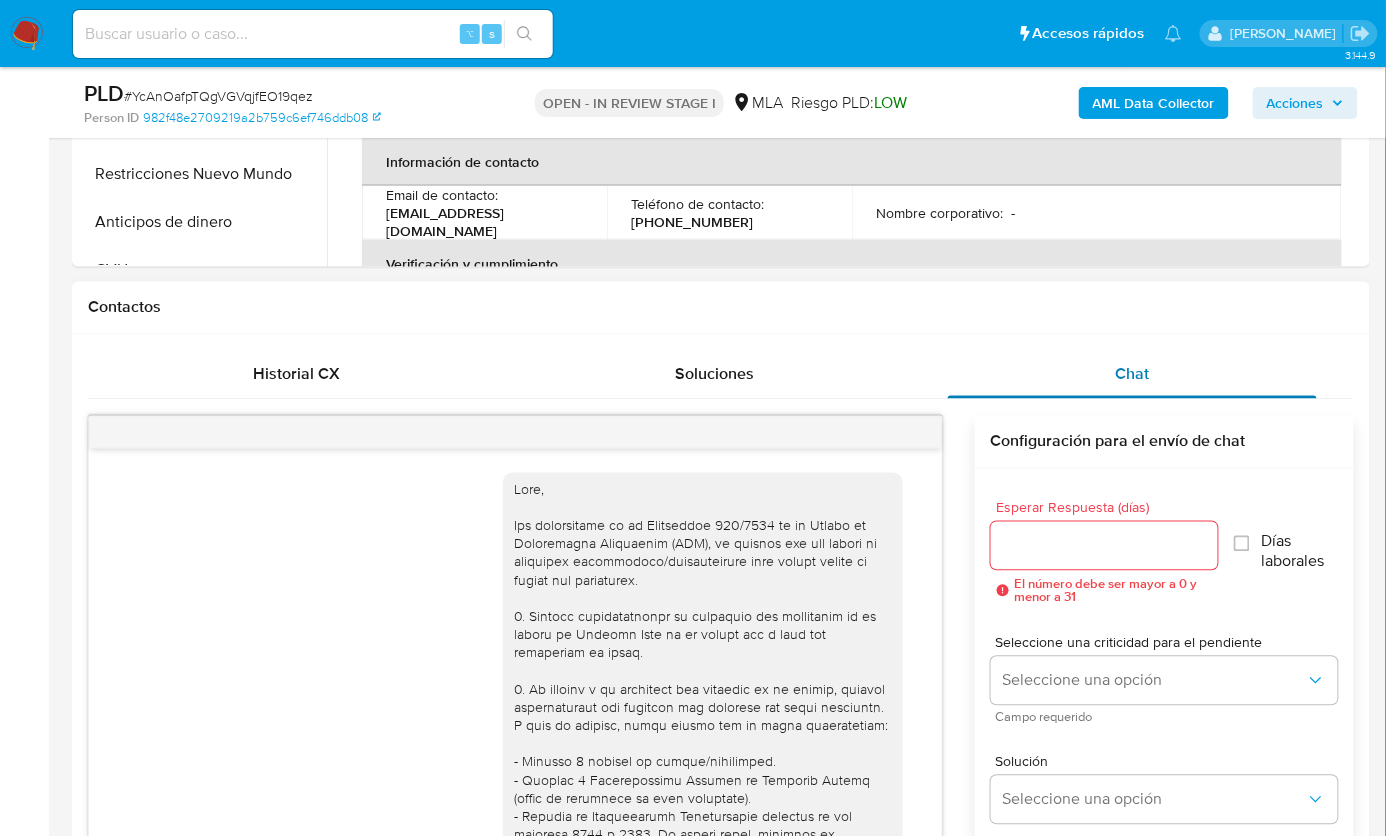 scroll, scrollTop: 795, scrollLeft: 0, axis: vertical 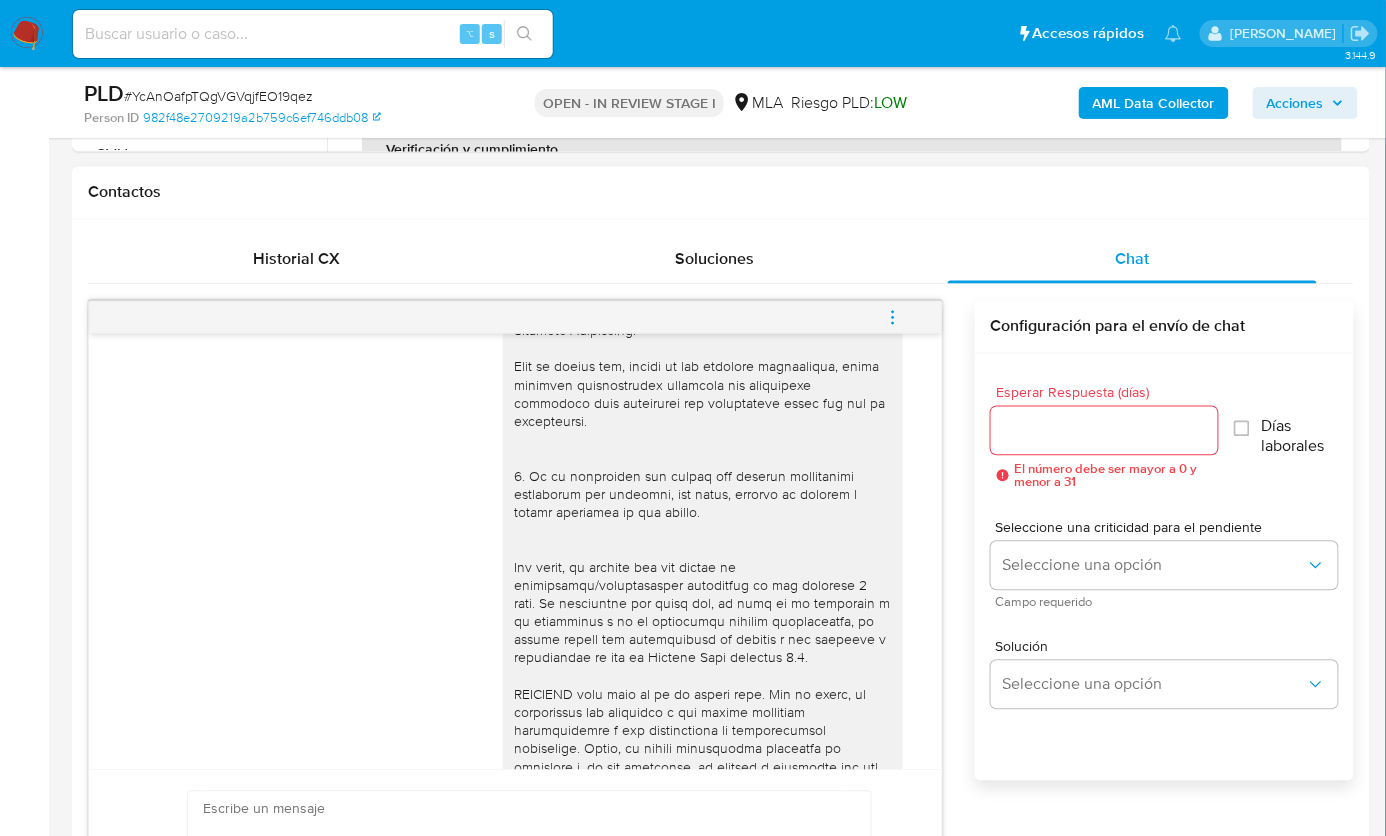 click 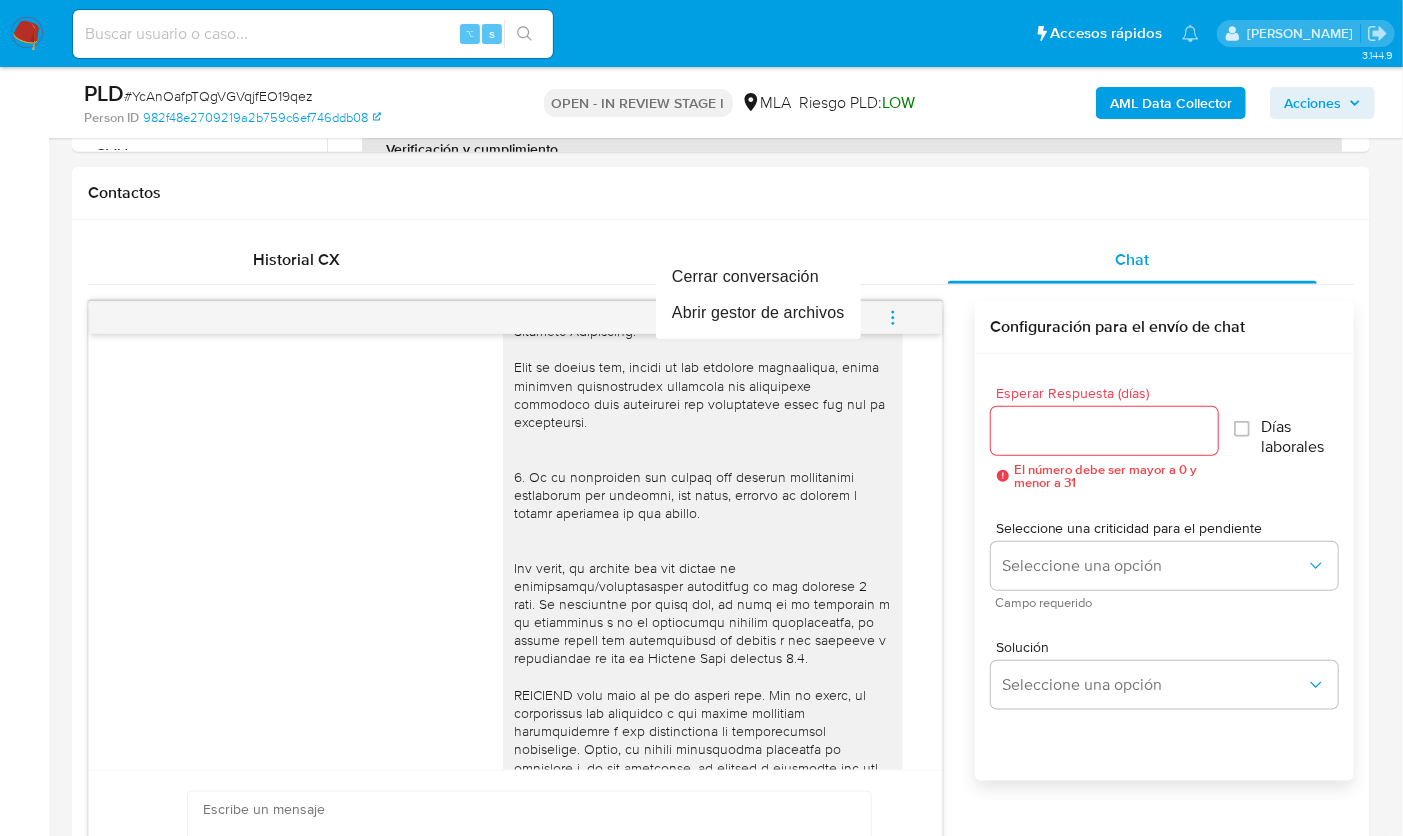 click at bounding box center [701, 418] 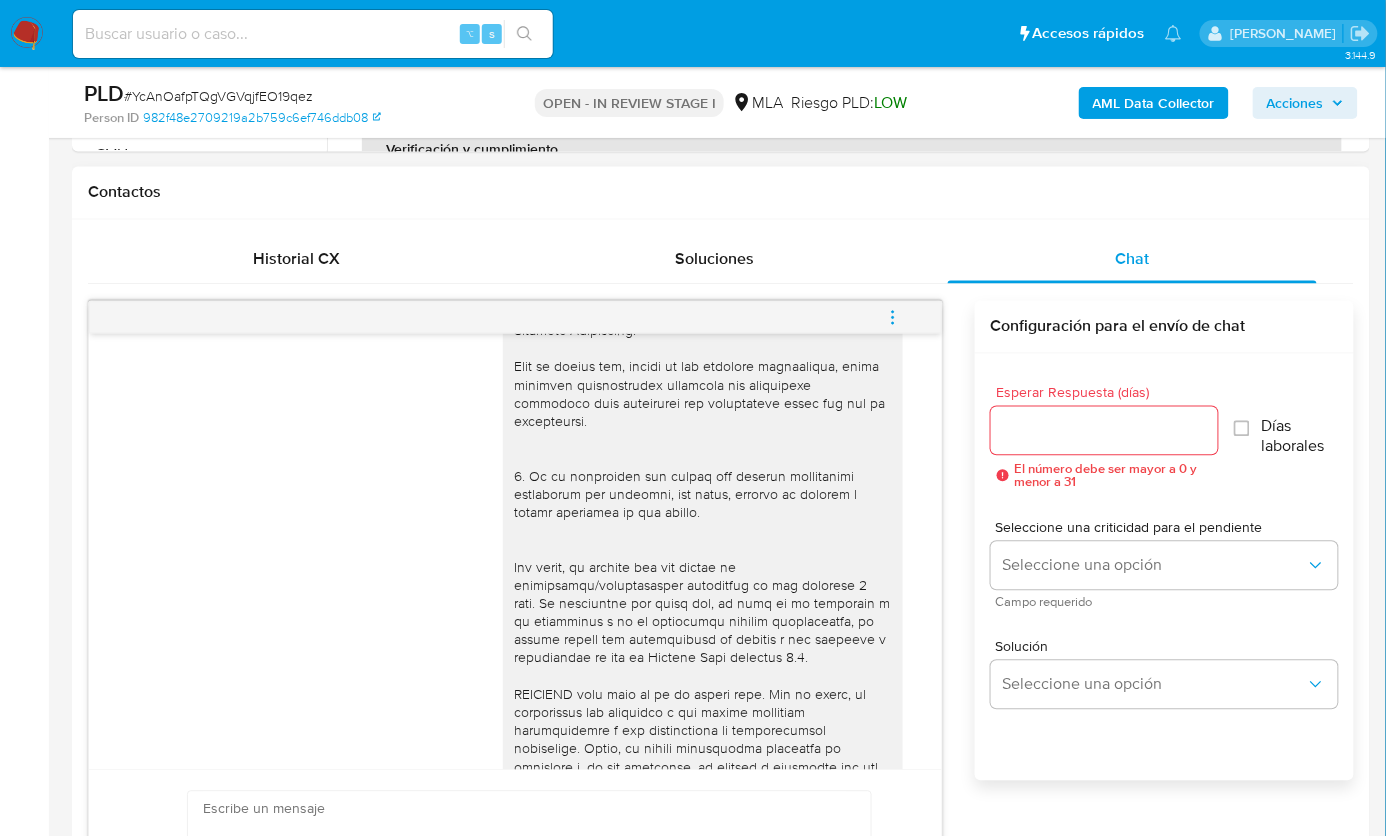 click on "Contactos" at bounding box center (721, 193) 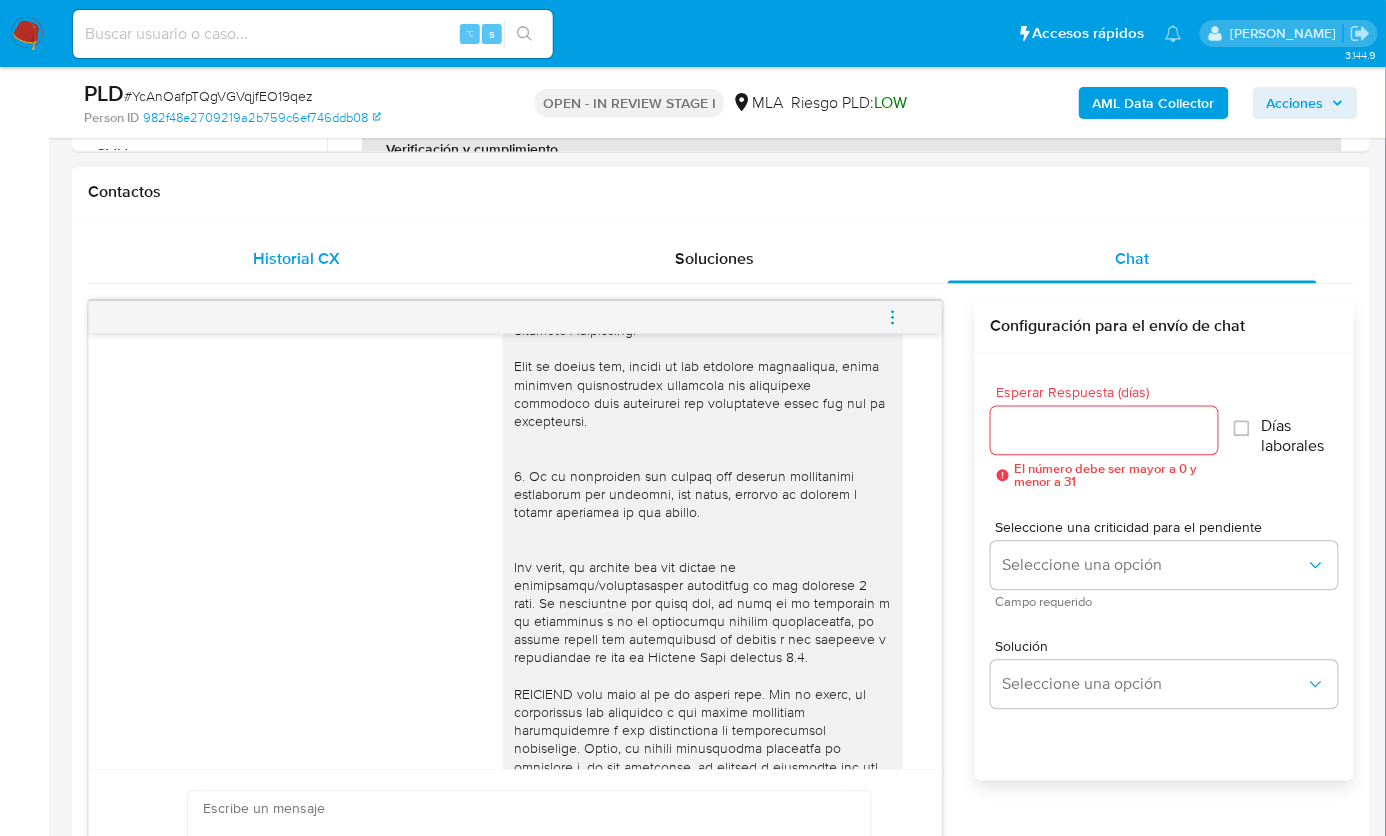 drag, startPoint x: 313, startPoint y: 271, endPoint x: 356, endPoint y: 262, distance: 43.931767 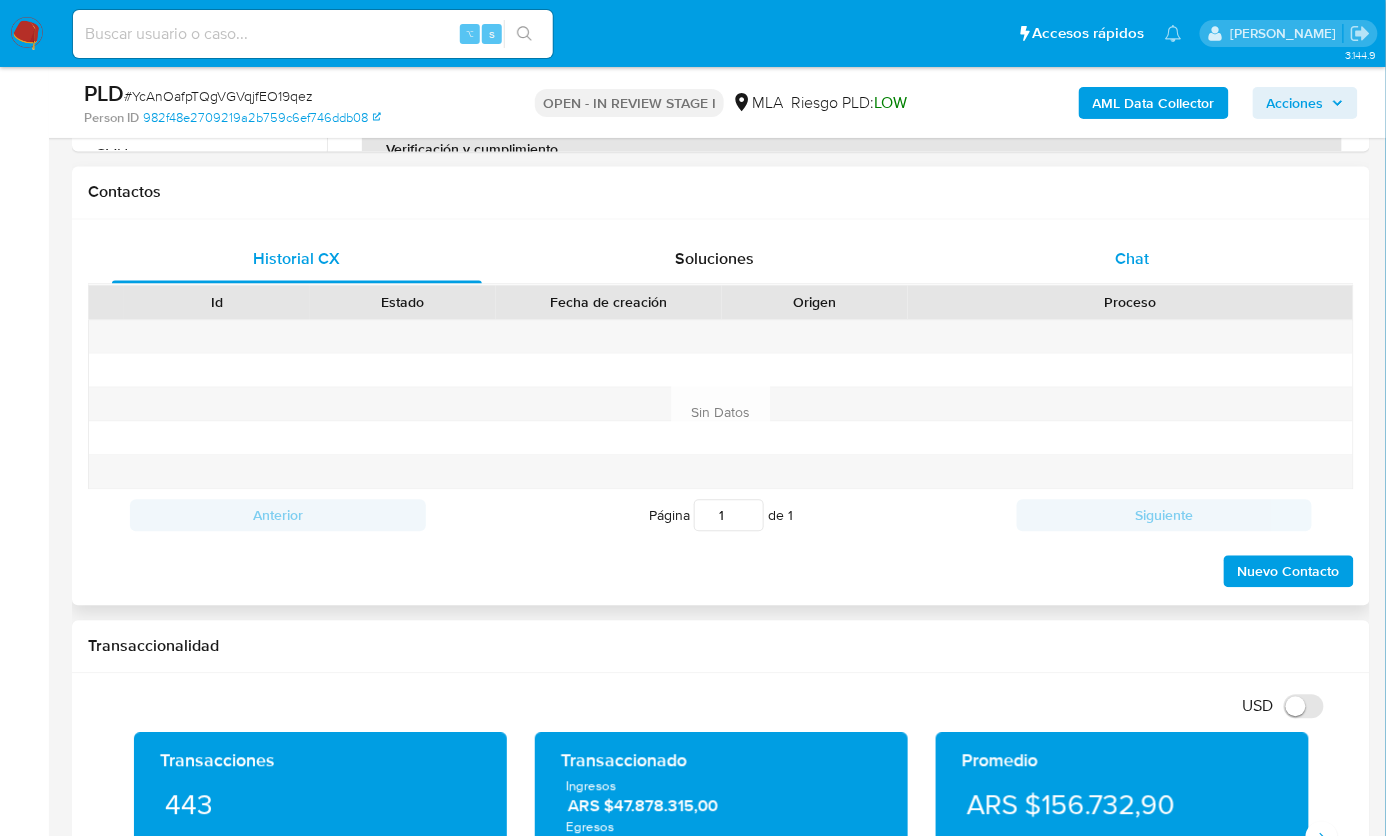 click on "Chat" at bounding box center (1132, 259) 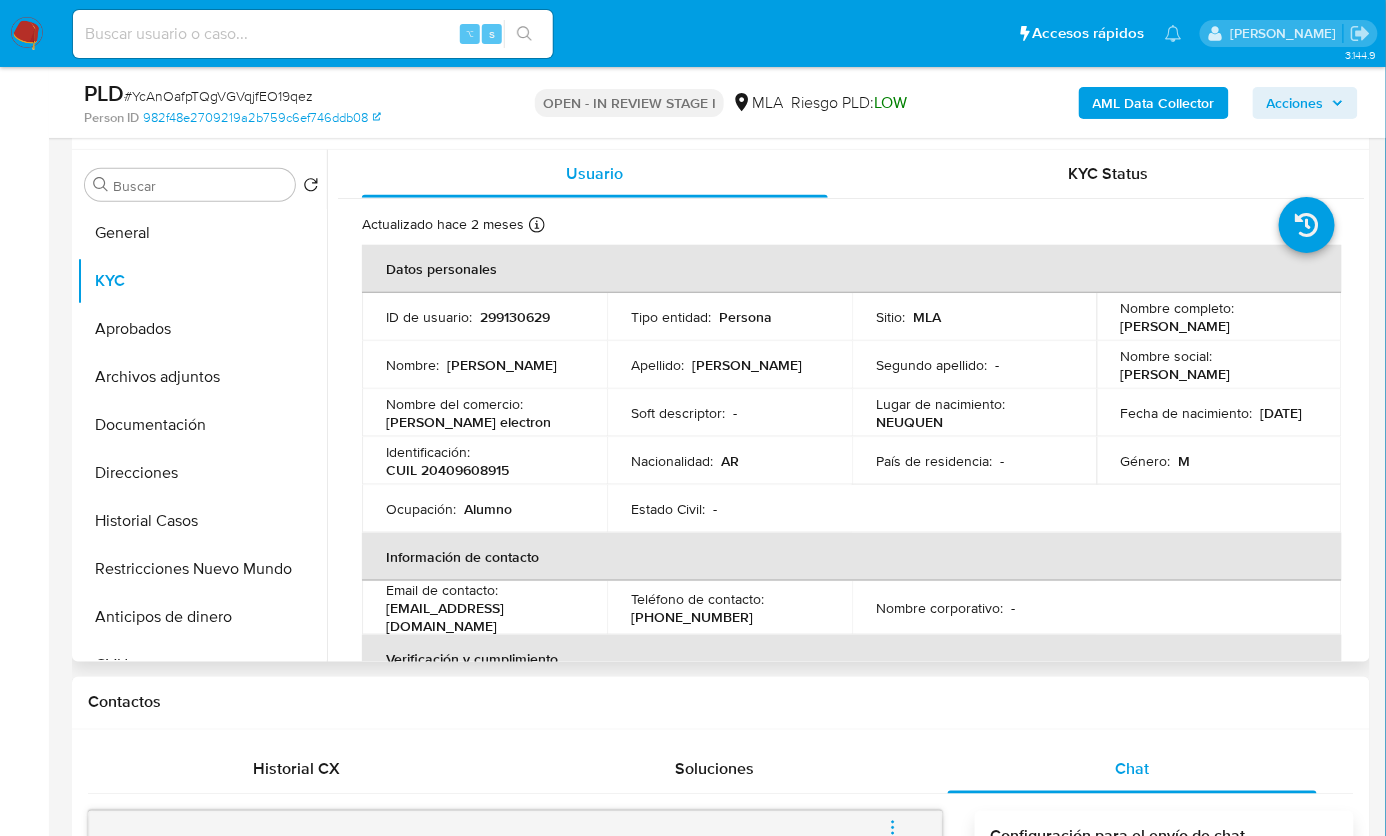 scroll, scrollTop: 341, scrollLeft: 0, axis: vertical 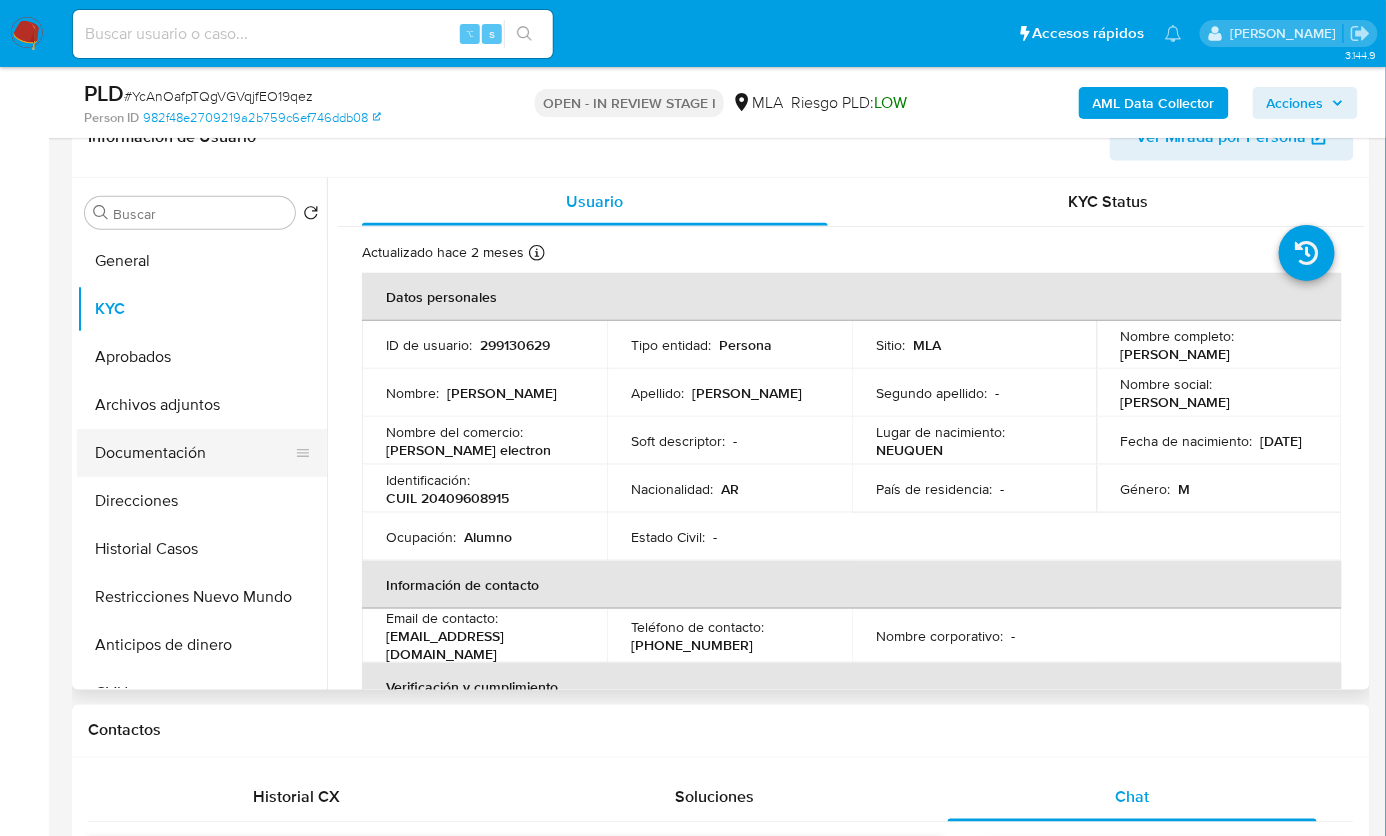 click on "Documentación" at bounding box center (194, 453) 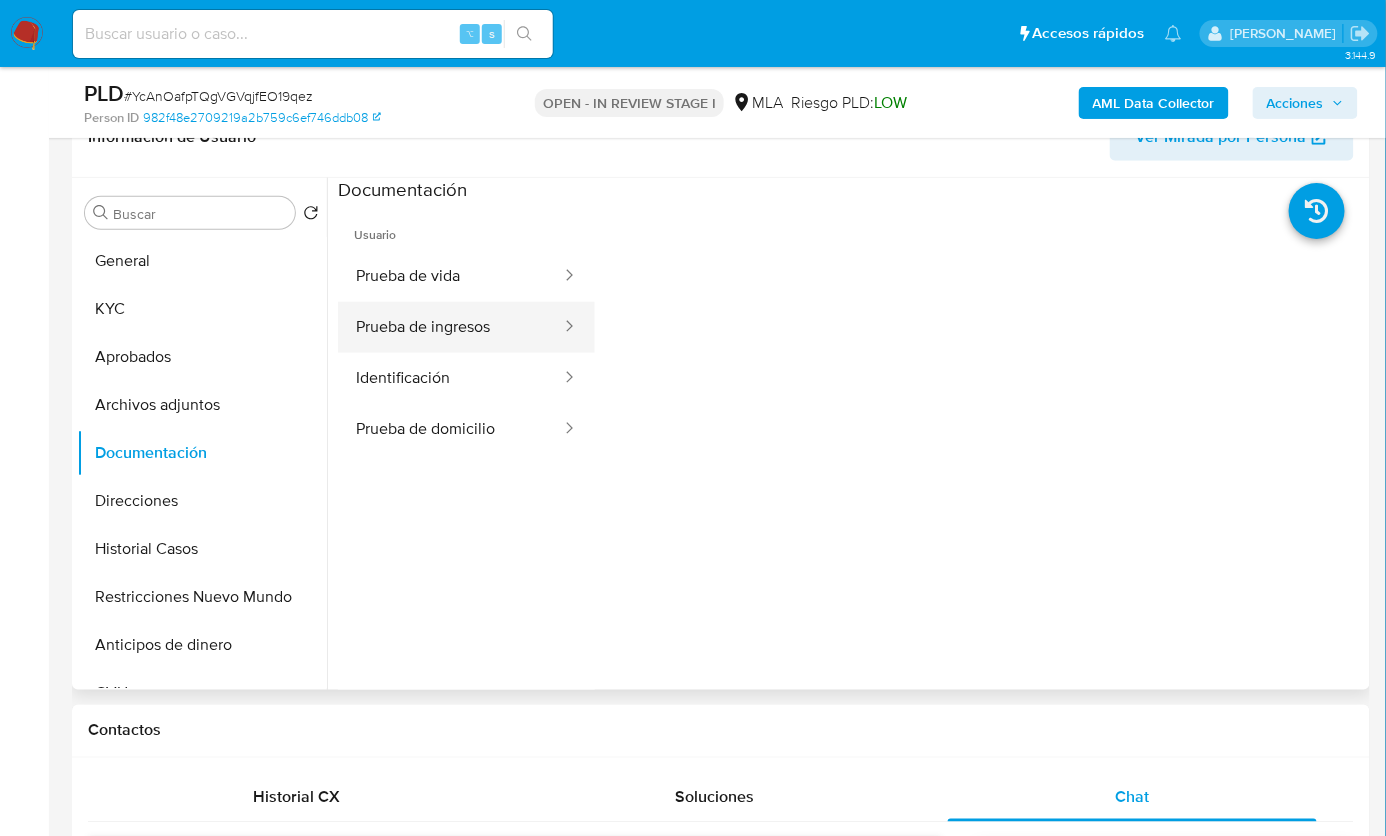 click on "Prueba de ingresos" at bounding box center [450, 327] 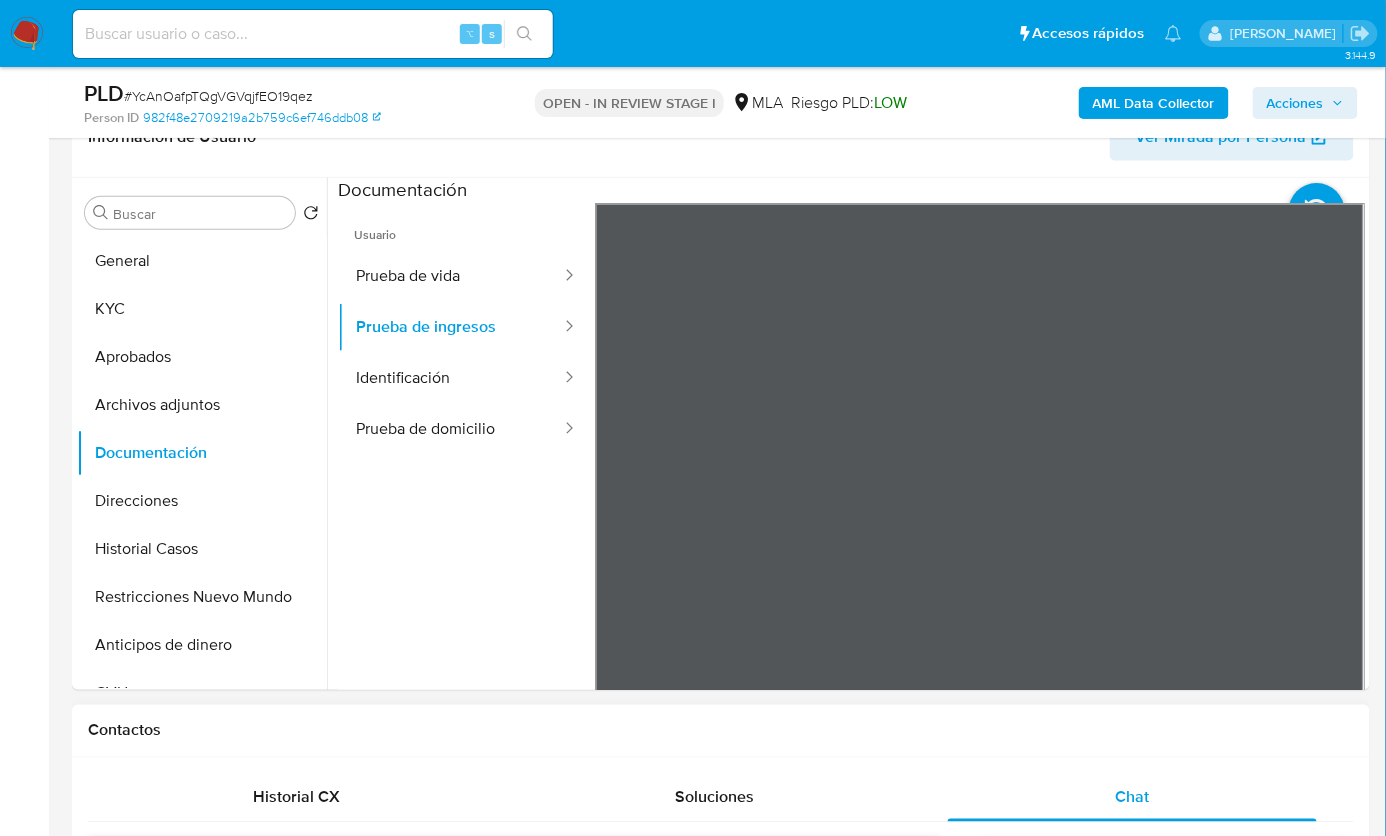 click on "Información de Usuario Ver Mirada por Persona Buscar   Volver al orden por defecto General KYC Aprobados Archivos adjuntos Documentación Direcciones Historial Casos Restricciones Nuevo Mundo Anticipos de dinero CVU Cruces y Relaciones Créditos Cuentas Bancarias Datos Modificados Devices Geolocation Dispositivos Point Fecha Compliant Historial Riesgo PLD Historial de conversaciones IV Challenges Información de accesos Insurtech Inversiones Items Lista Interna Listas Externas Marcas AML Perfiles Tarjetas Contactos Historial CX Soluciones Chat Id Estado Fecha de creación Origen Proceso                                                             Anterior Página   1   de   1 Siguiente Sin Datos Cargando... Nuevo Contacto 17/07/2025 19:59:25 21/07/2025 13:48:17 Enviar Configuración para el envío de chat Esperar Respuesta (días) El número debe ser mayor a 0 y menor a 31 Días laborales Seleccione una criticidad para el pendiente Seleccione una opción Campo requerido Solución" at bounding box center [721, 2091] 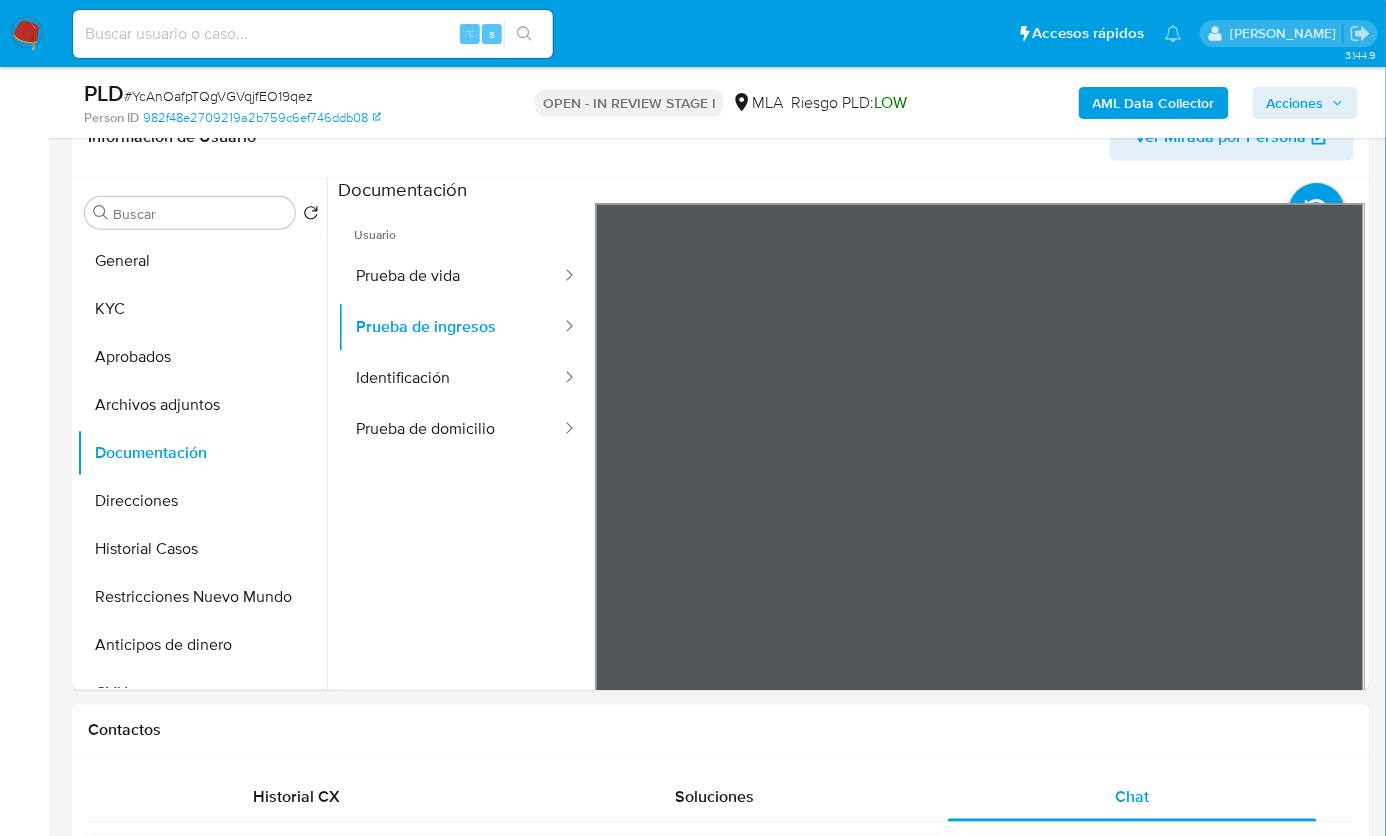 click on "Accesos rápidos   Presiona las siguientes teclas para acceder a algunas de las funciones Buscar caso o usuario ⌥ s Volver al home ⌥ h Agregar un comentario ⌥ c Ir a la resolucion de un caso ⌥ r Agregar un archivo adjunto ⌥ a Solicitar KYC challenge ⌥ 3 Agregar restricción ⌥ 4 Eliminar restricción ⌥ 5" at bounding box center [1081, 33] 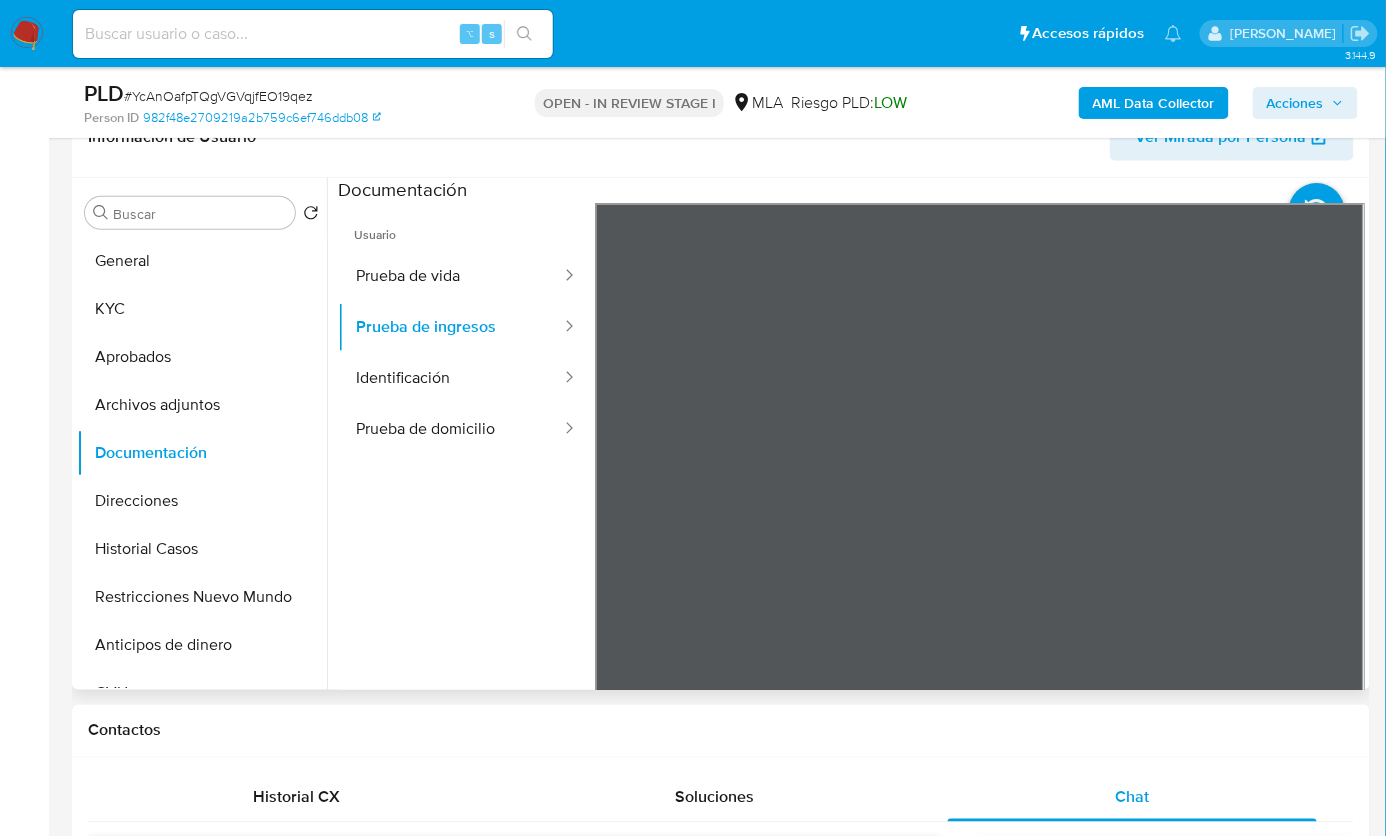 click on "Usuario Prueba de vida Prueba de ingresos Identificación Prueba de domicilio" at bounding box center [466, 491] 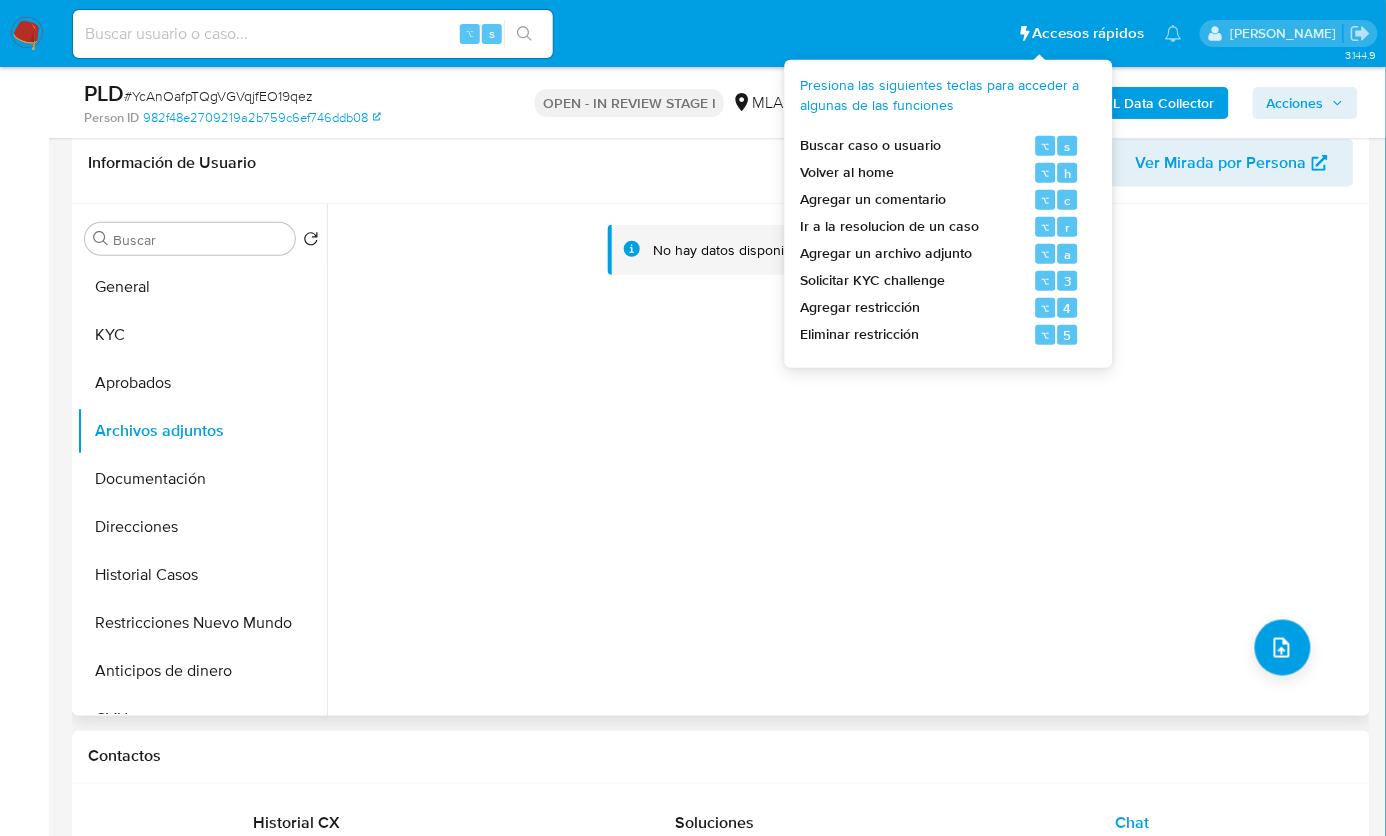 click on "Accesos rápidos" at bounding box center (1089, 33) 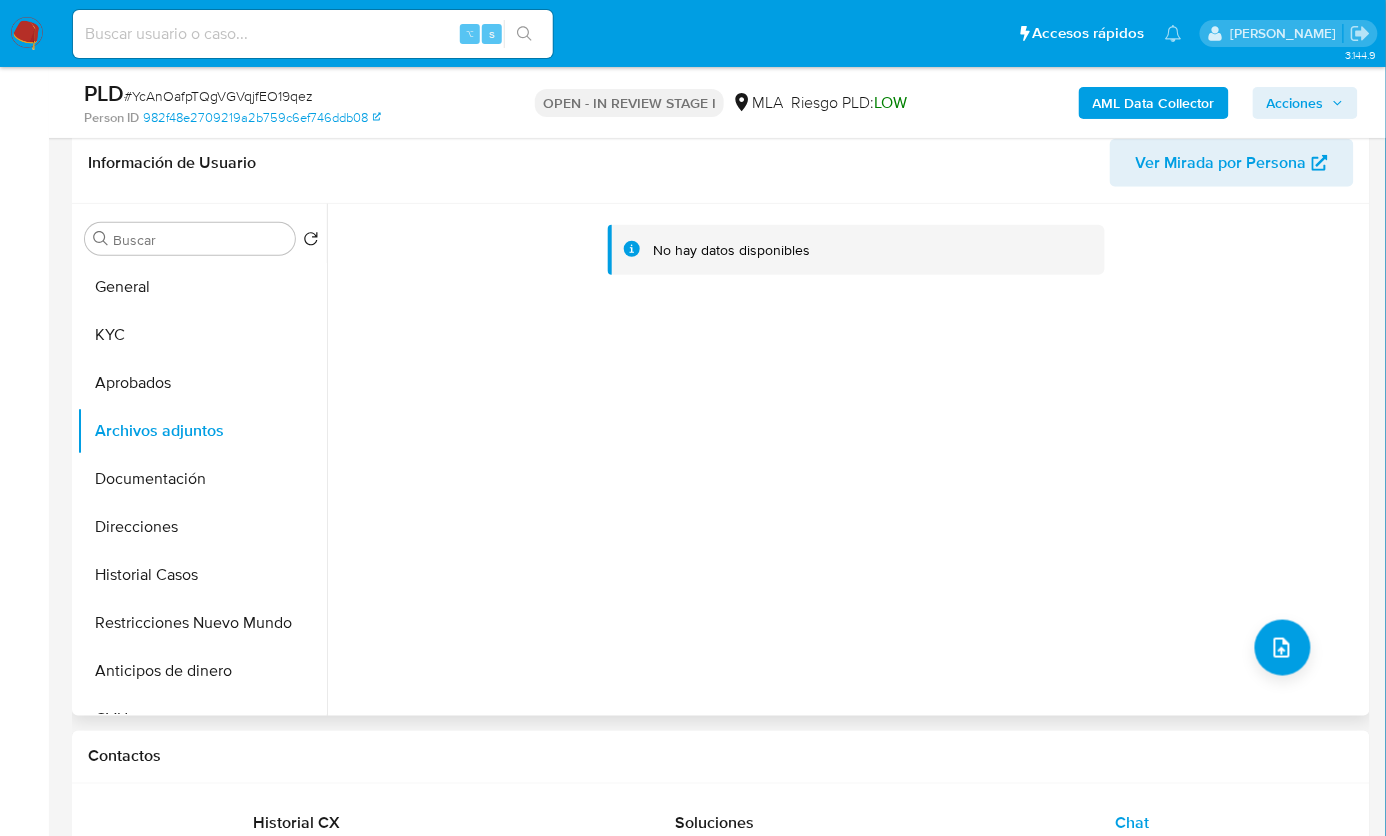 click on "Accesos rápidos   Presiona las siguientes teclas para acceder a algunas de las funciones Buscar caso o usuario ⌥ s Volver al home ⌥ h Agregar un comentario ⌥ c Ir a la resolucion de un caso ⌥ r Agregar un archivo adjunto ⌥ a Solicitar KYC challenge ⌥ 3 Agregar restricción ⌥ 4 Eliminar restricción ⌥ 5" at bounding box center [1081, 33] 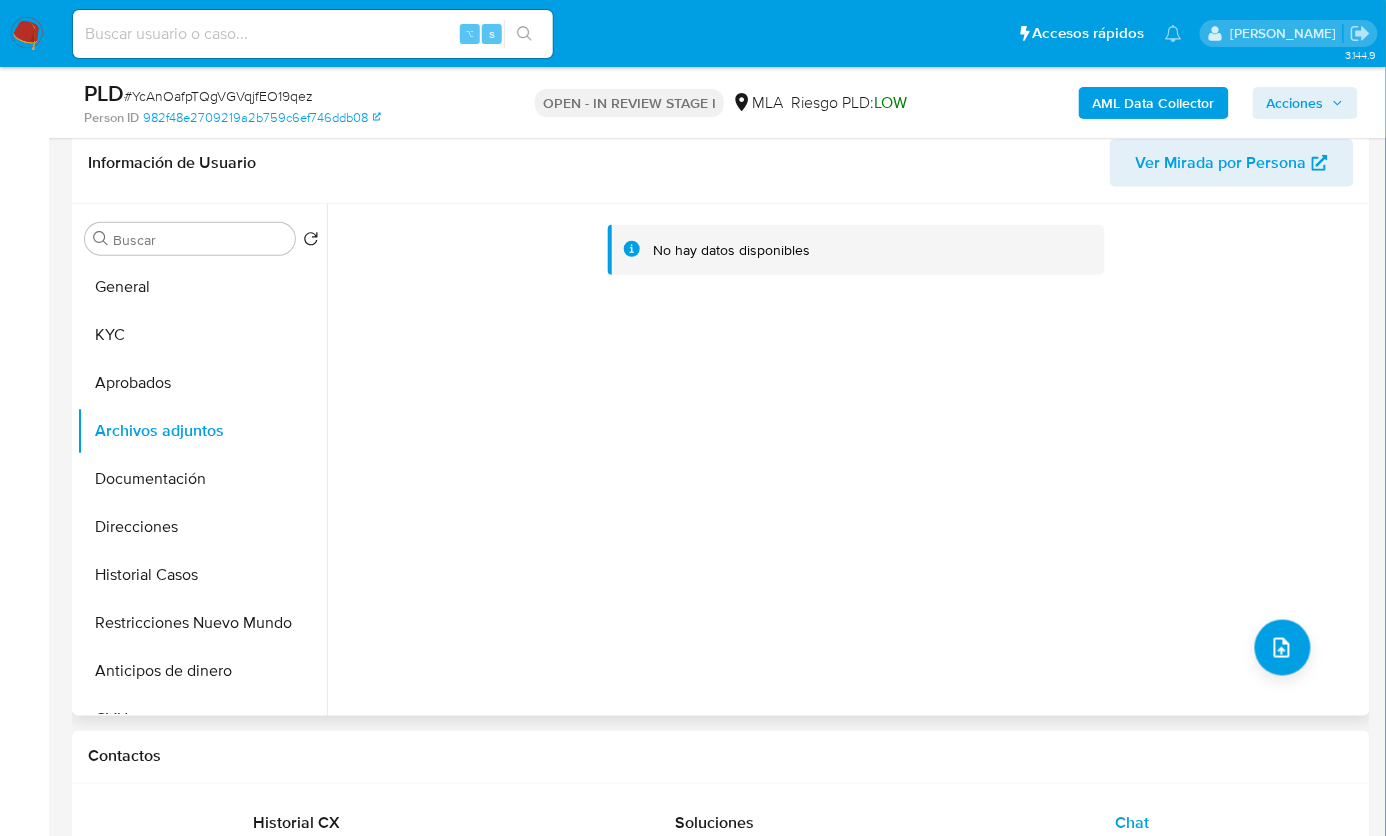 scroll, scrollTop: 3606, scrollLeft: 0, axis: vertical 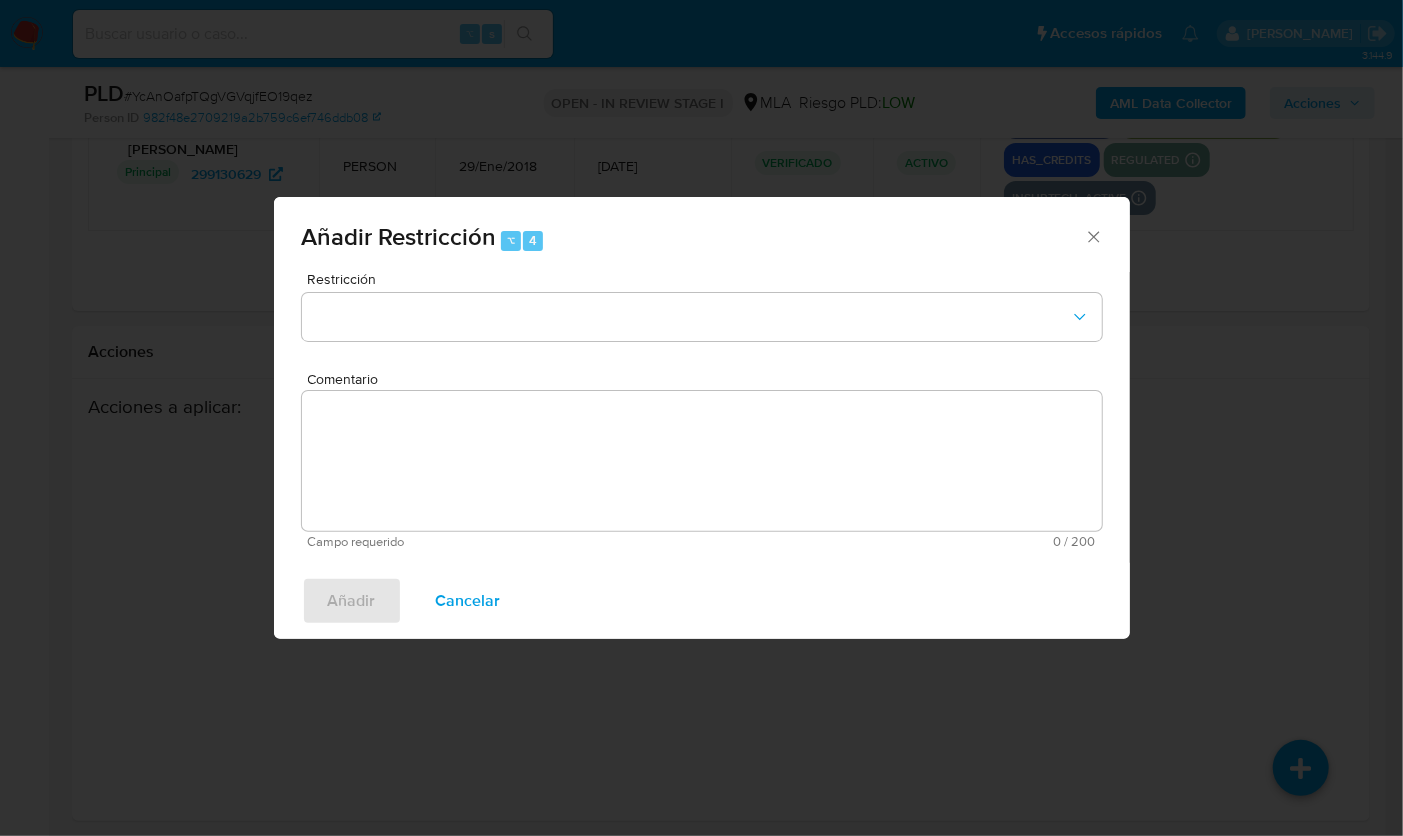 click on "Cancelar" at bounding box center (468, 601) 